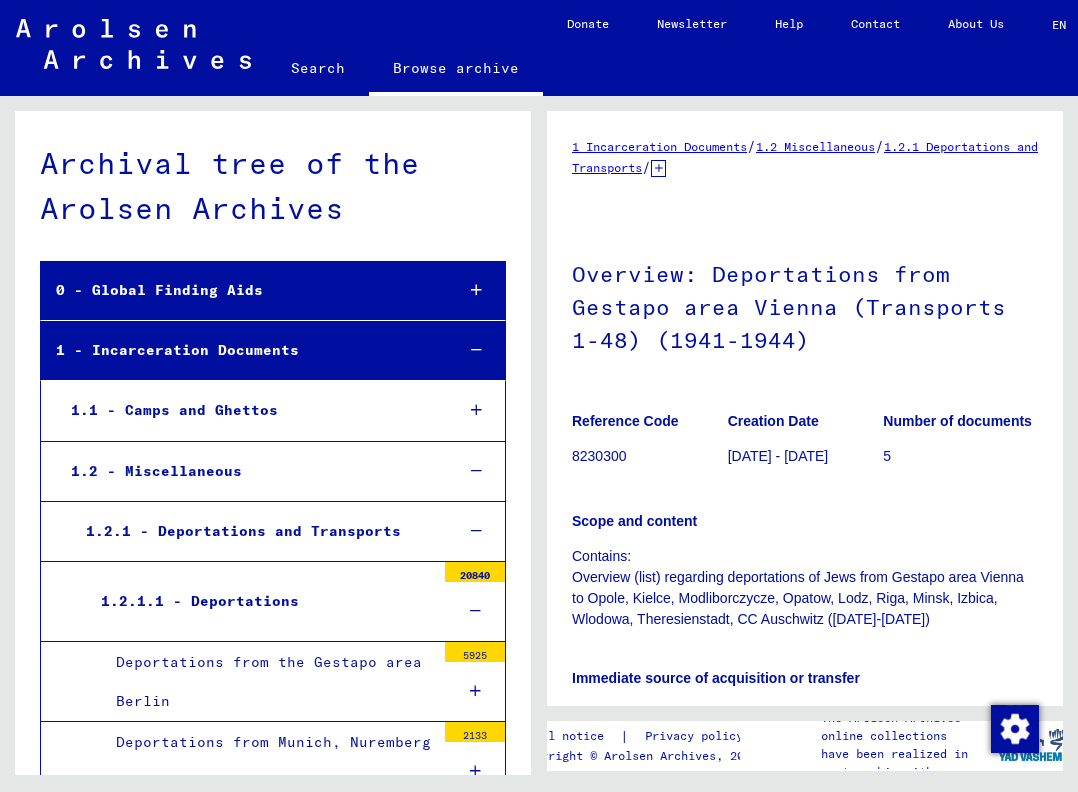scroll, scrollTop: 0, scrollLeft: 0, axis: both 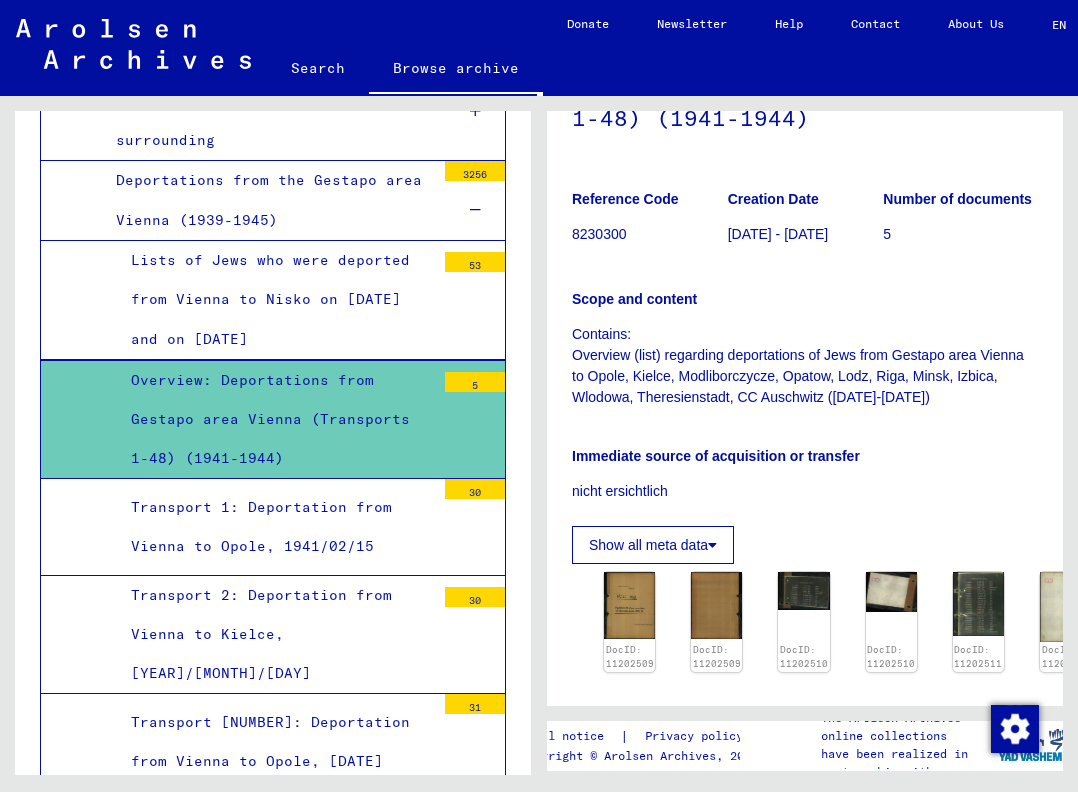 click on "5" at bounding box center [475, 382] 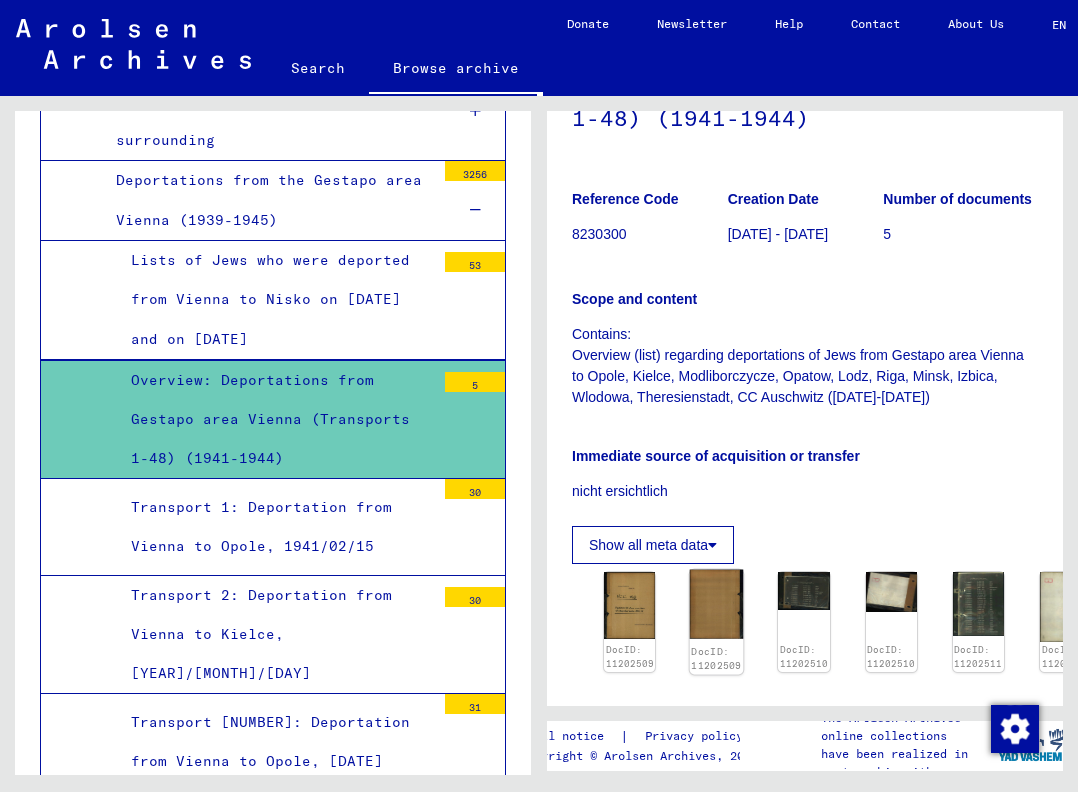 click 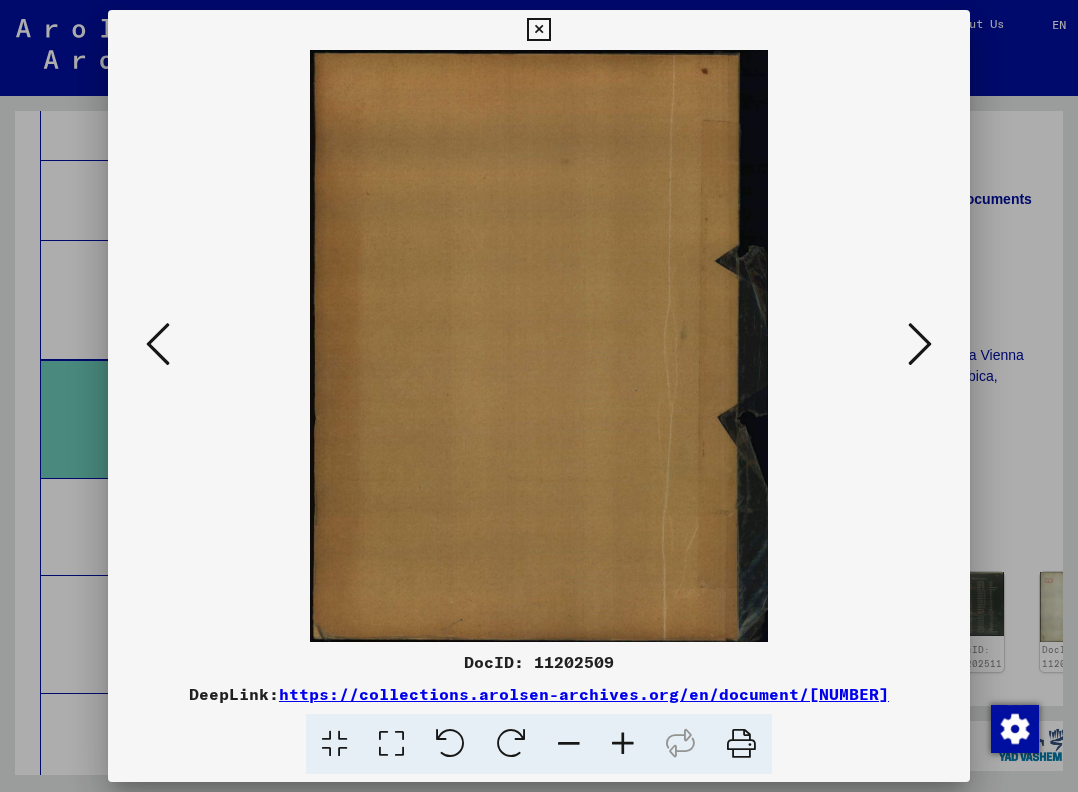 click at bounding box center [920, 344] 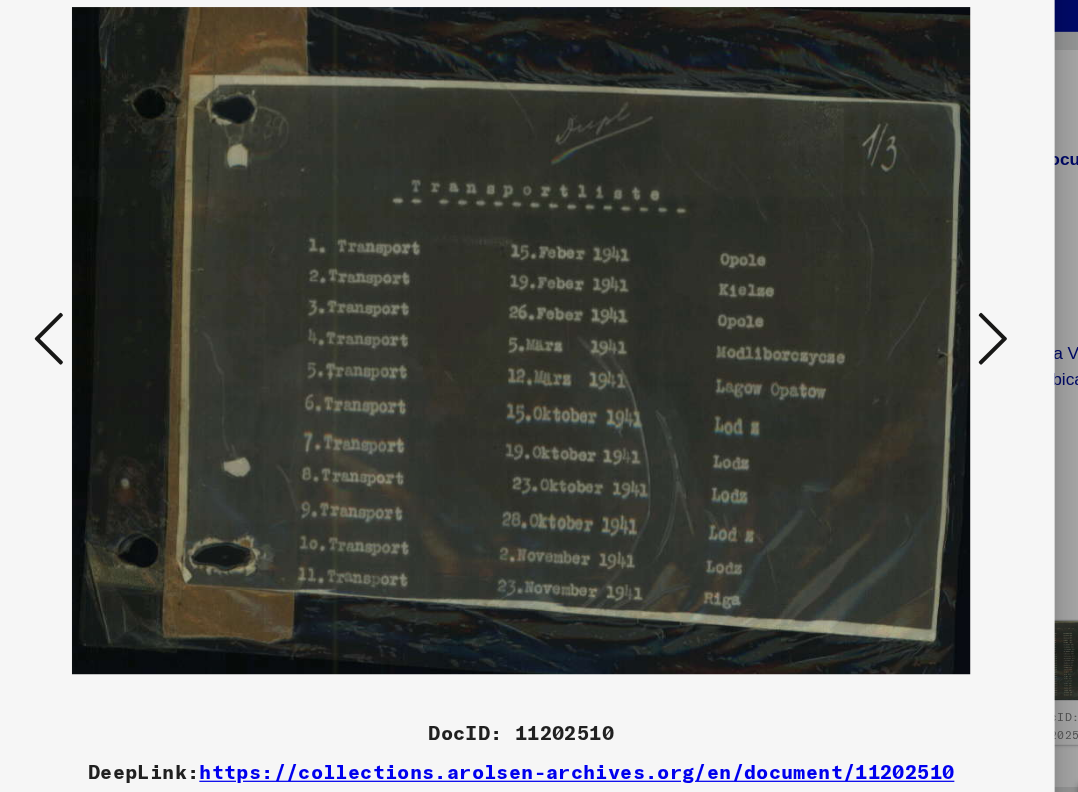 click at bounding box center (920, 344) 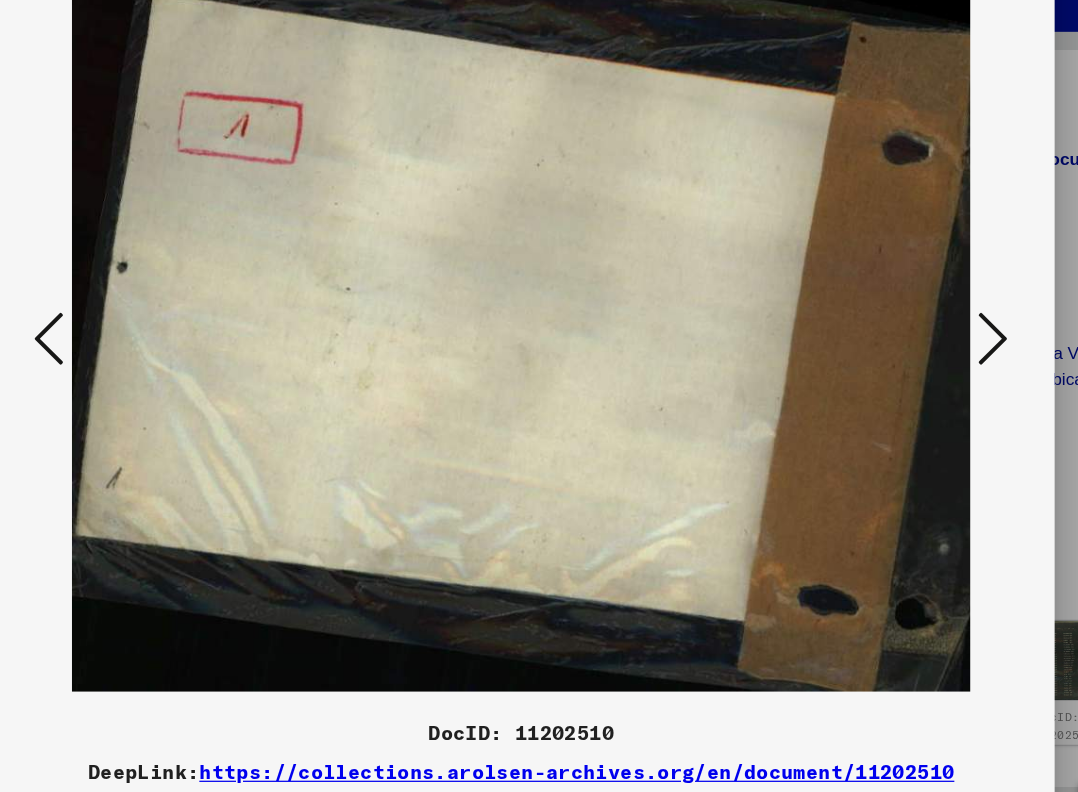 click at bounding box center (920, 344) 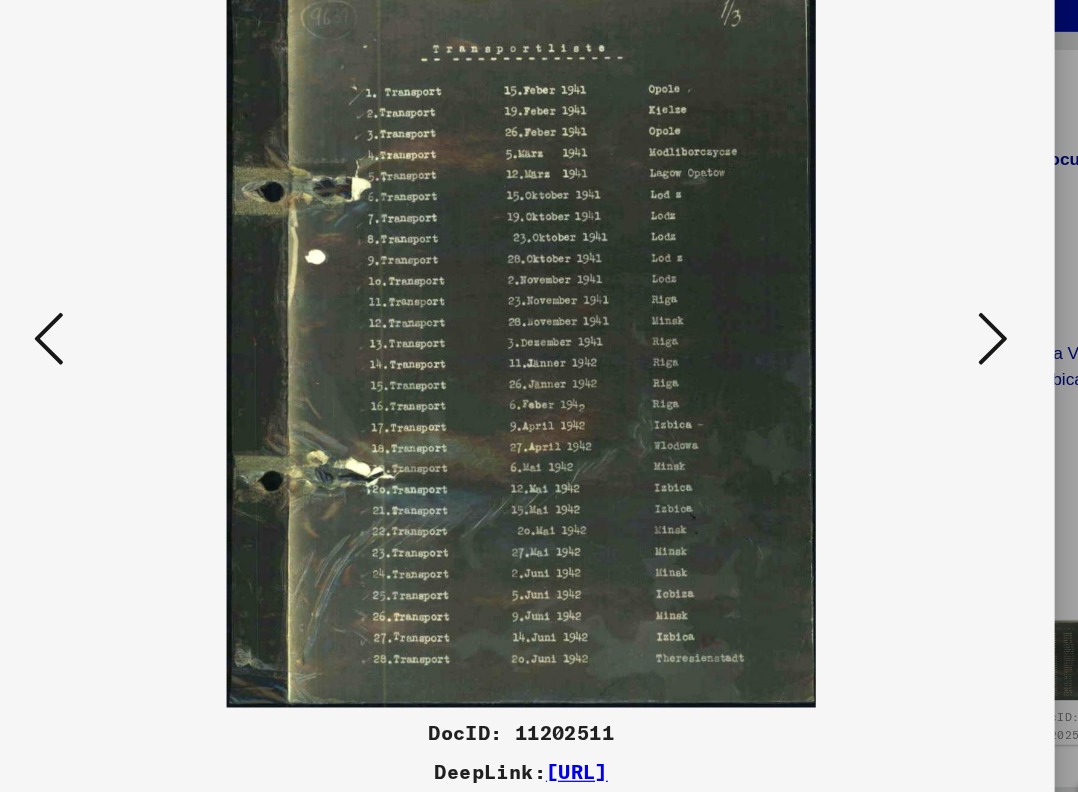 click at bounding box center [920, 344] 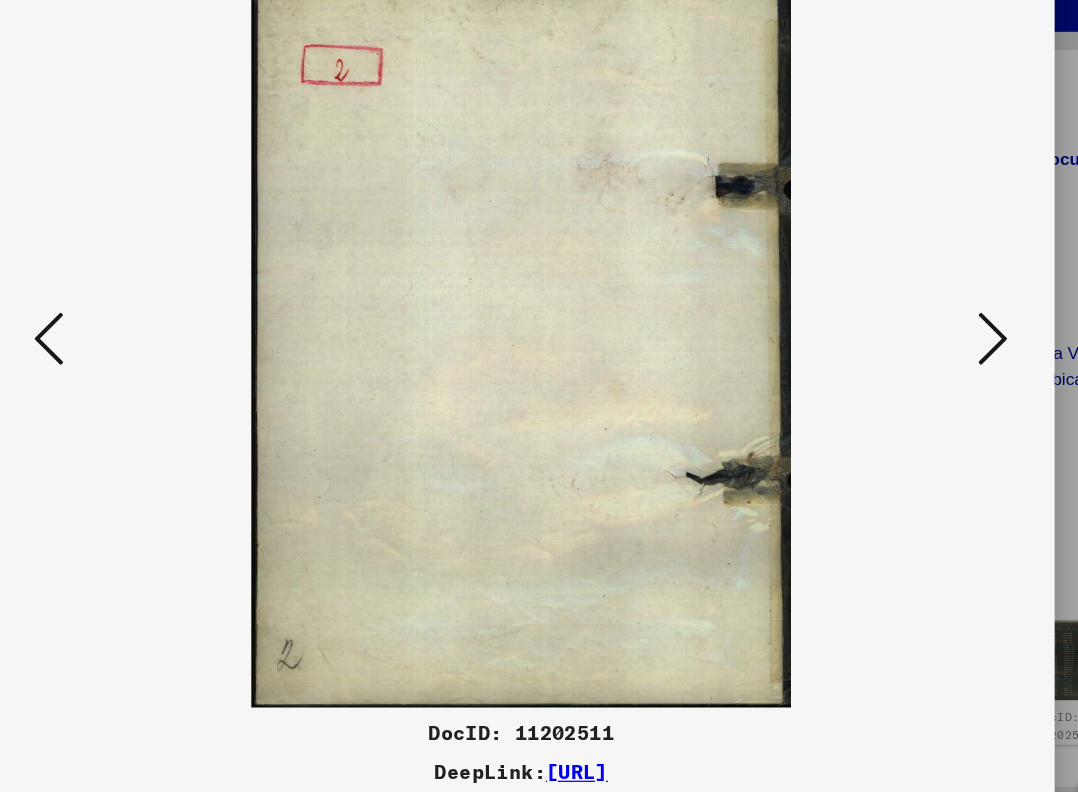 click at bounding box center (920, 344) 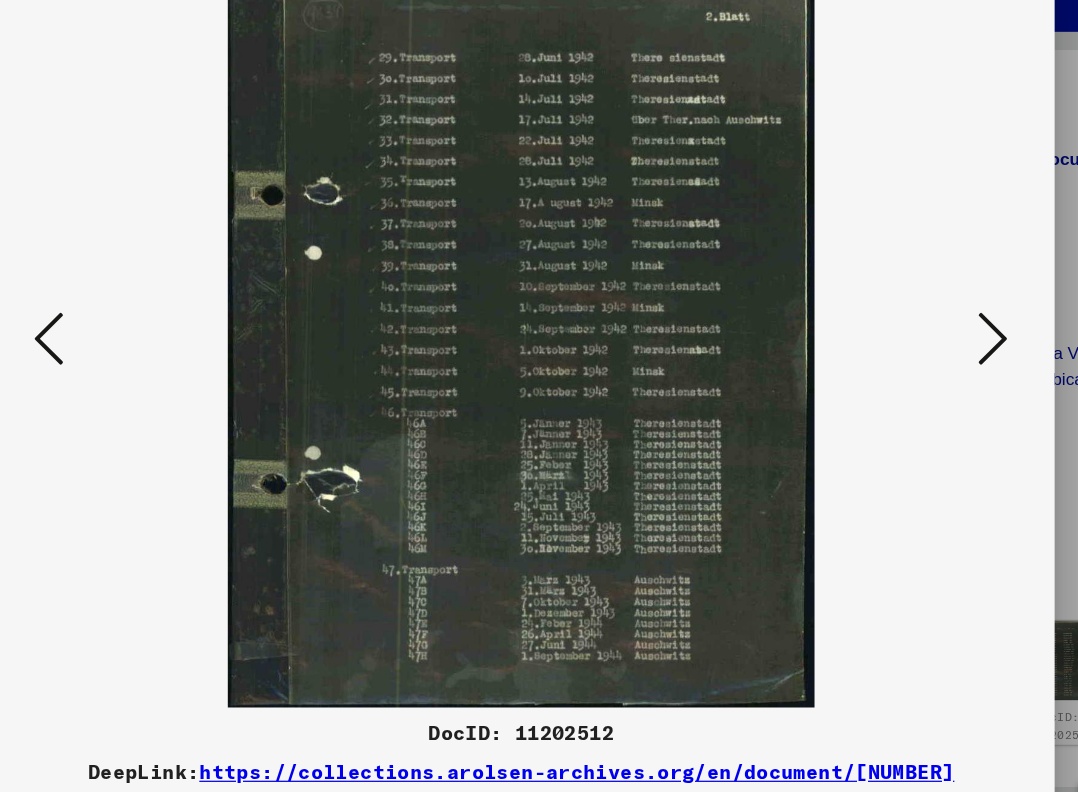 click at bounding box center (920, 344) 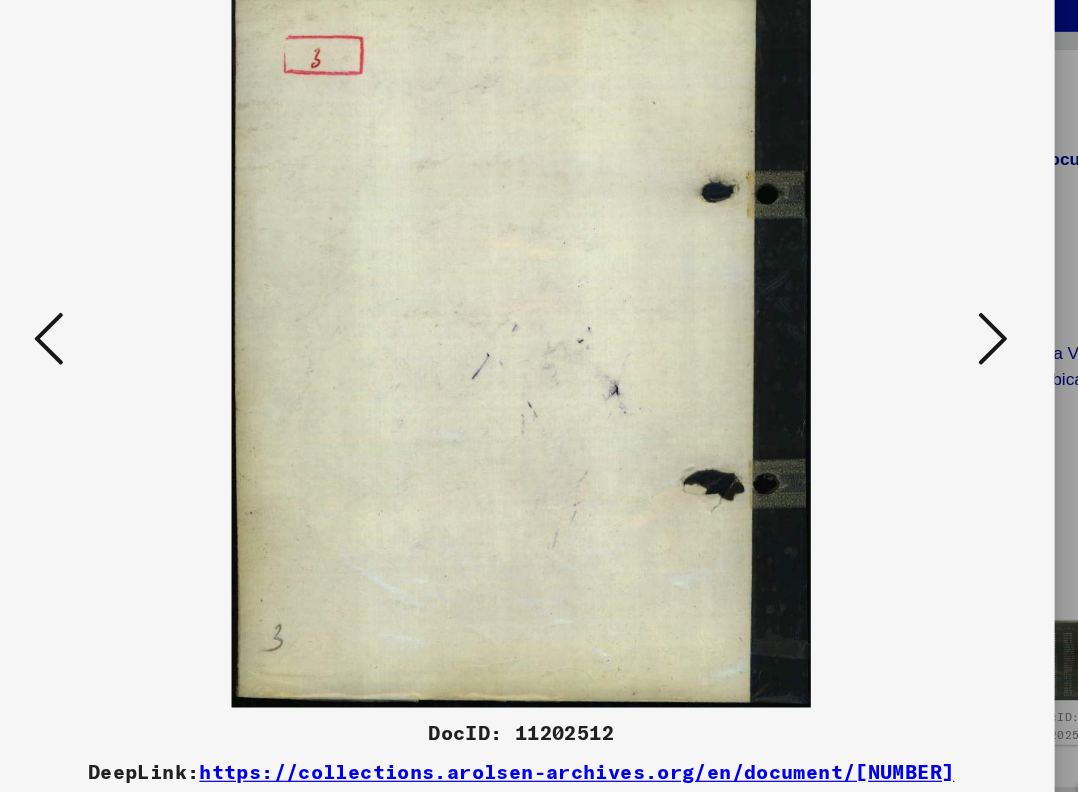 click at bounding box center (920, 344) 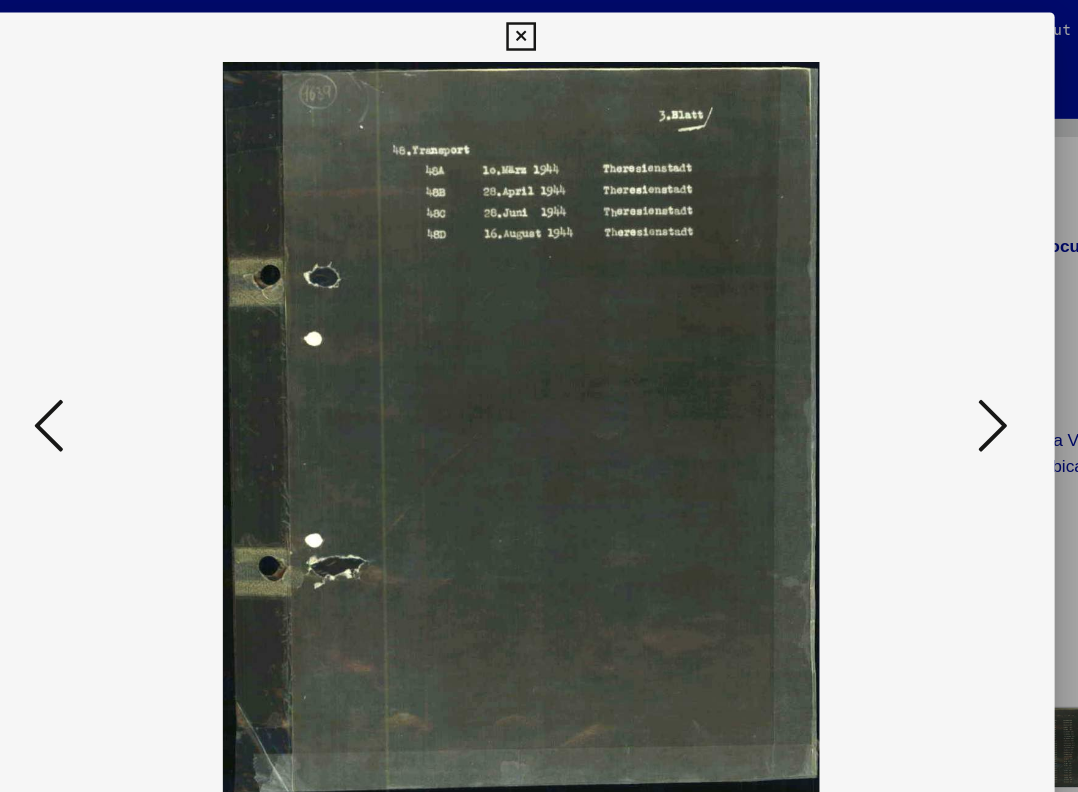 scroll, scrollTop: 0, scrollLeft: 0, axis: both 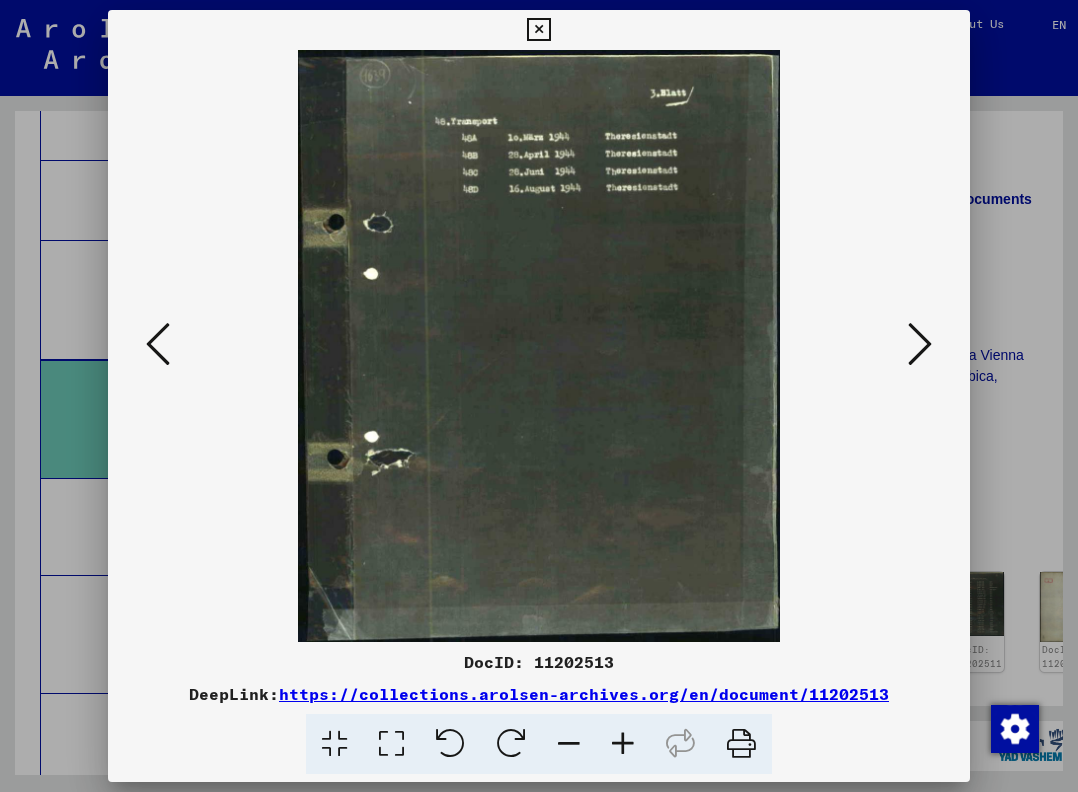 click at bounding box center (538, 30) 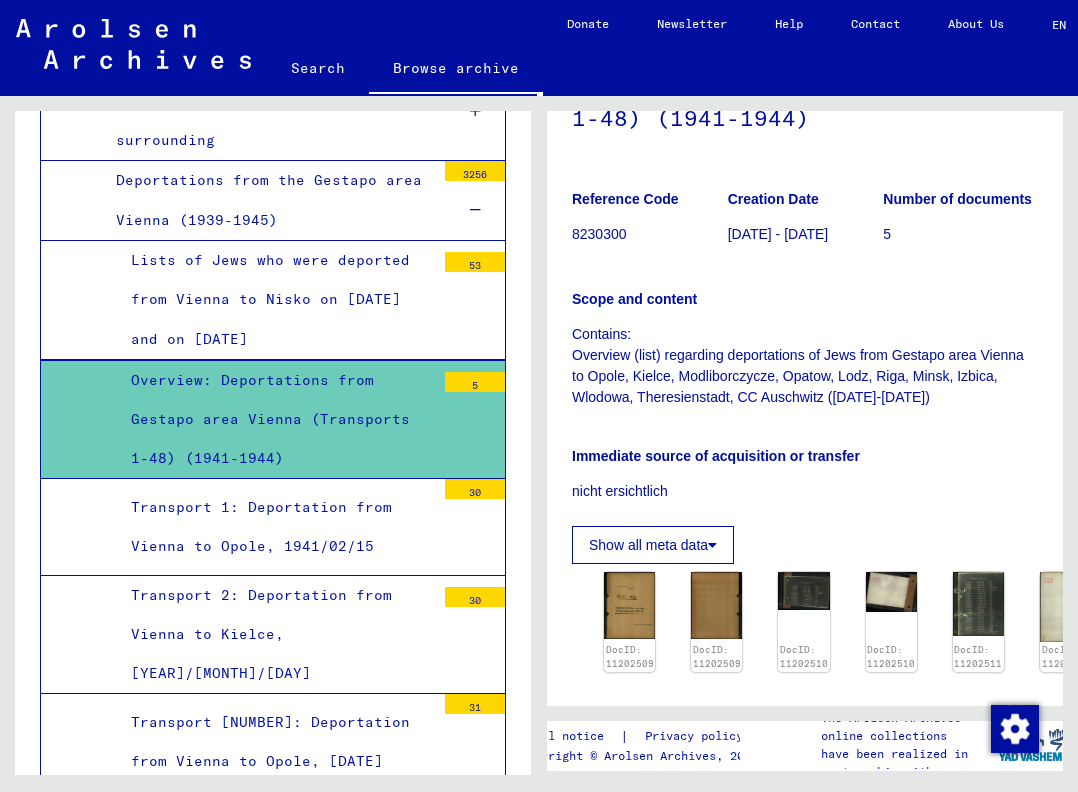 scroll, scrollTop: 0, scrollLeft: 0, axis: both 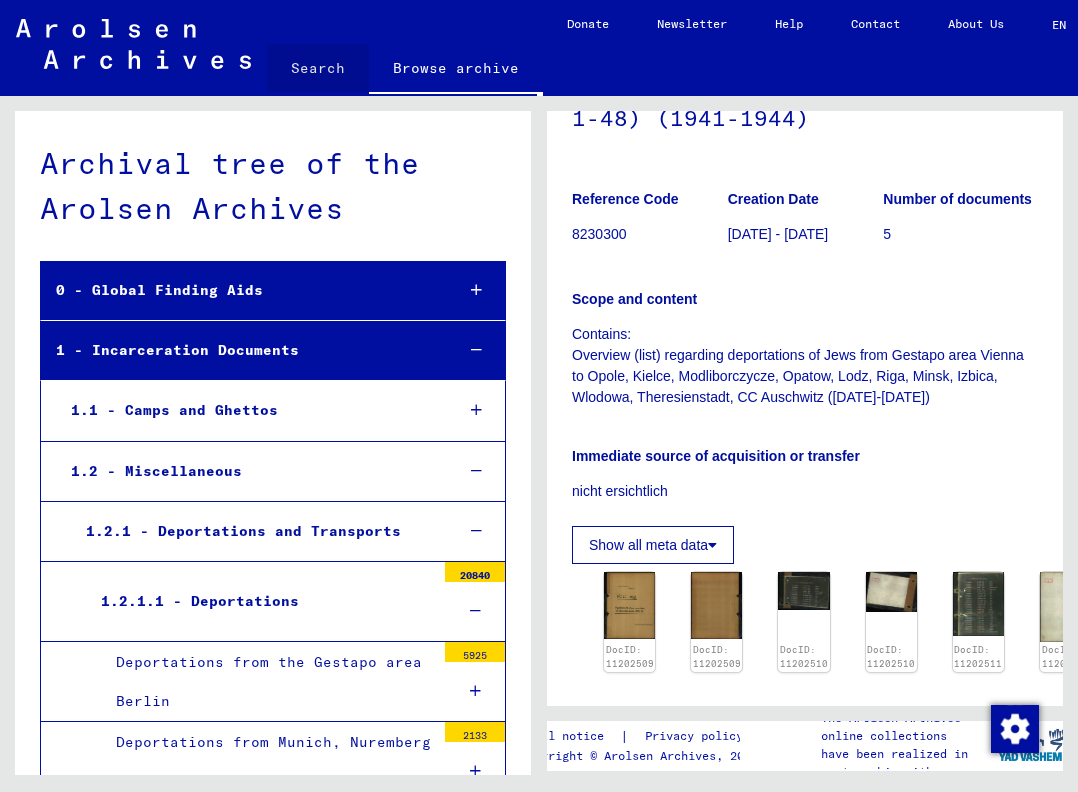 click on "Search" 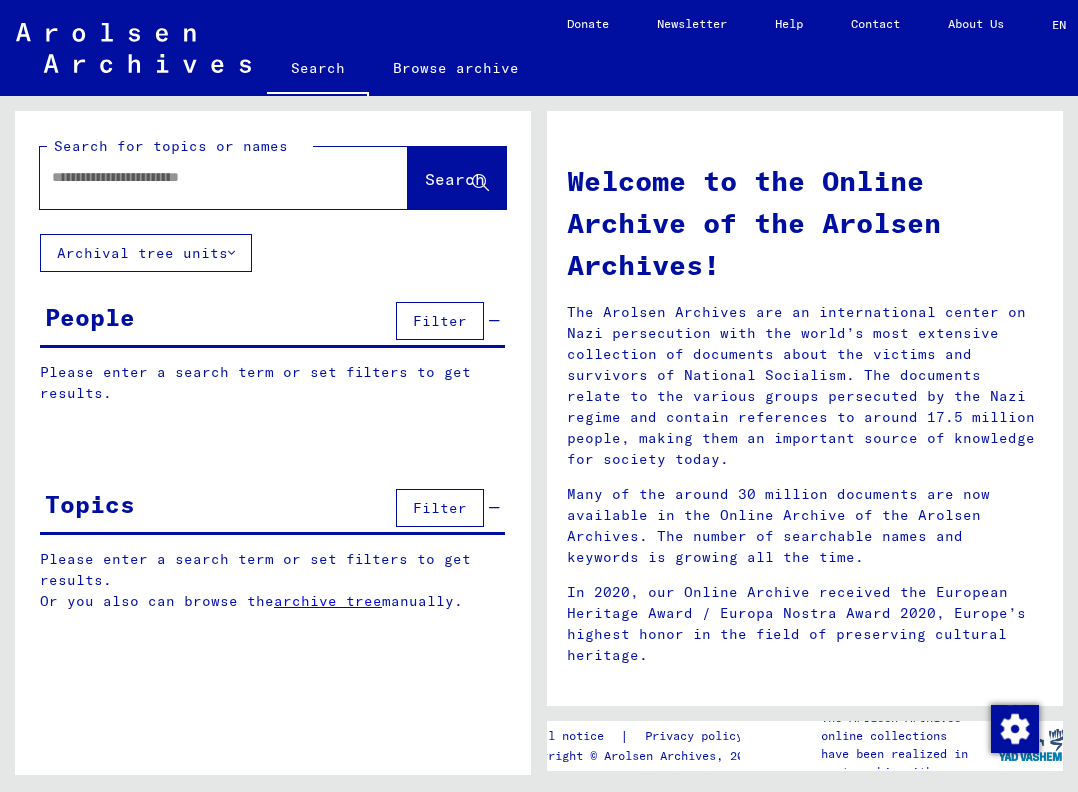 click at bounding box center (200, 177) 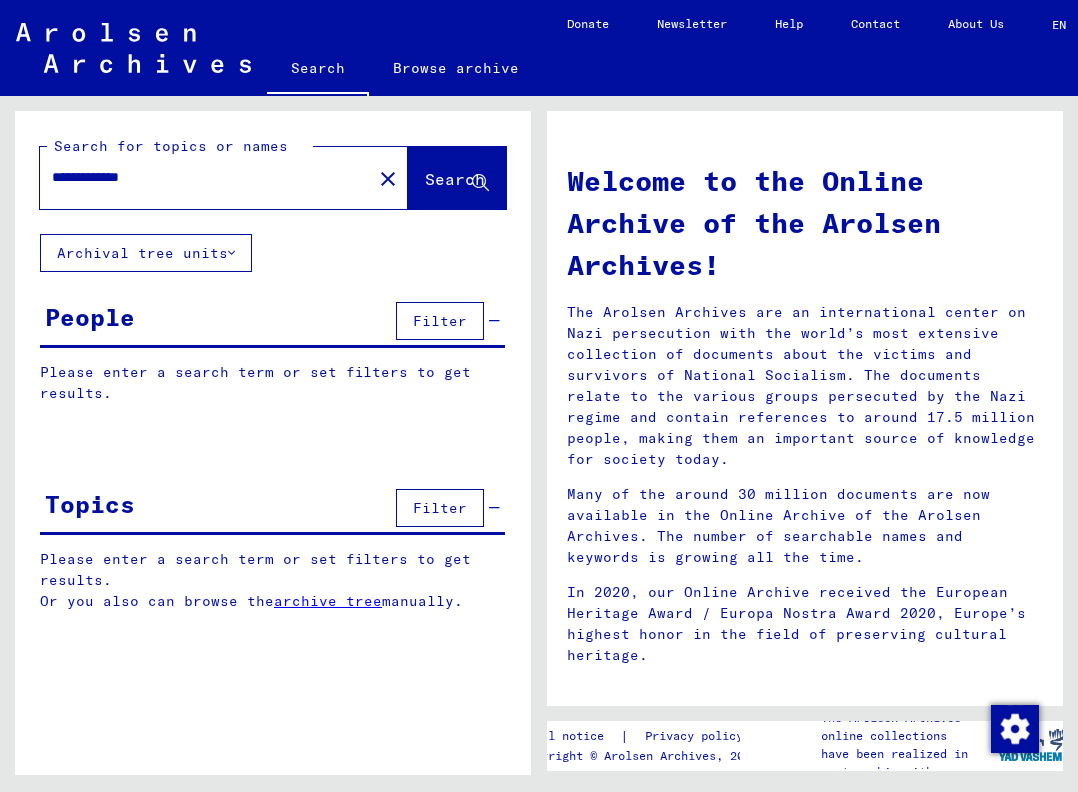 click on "Search" 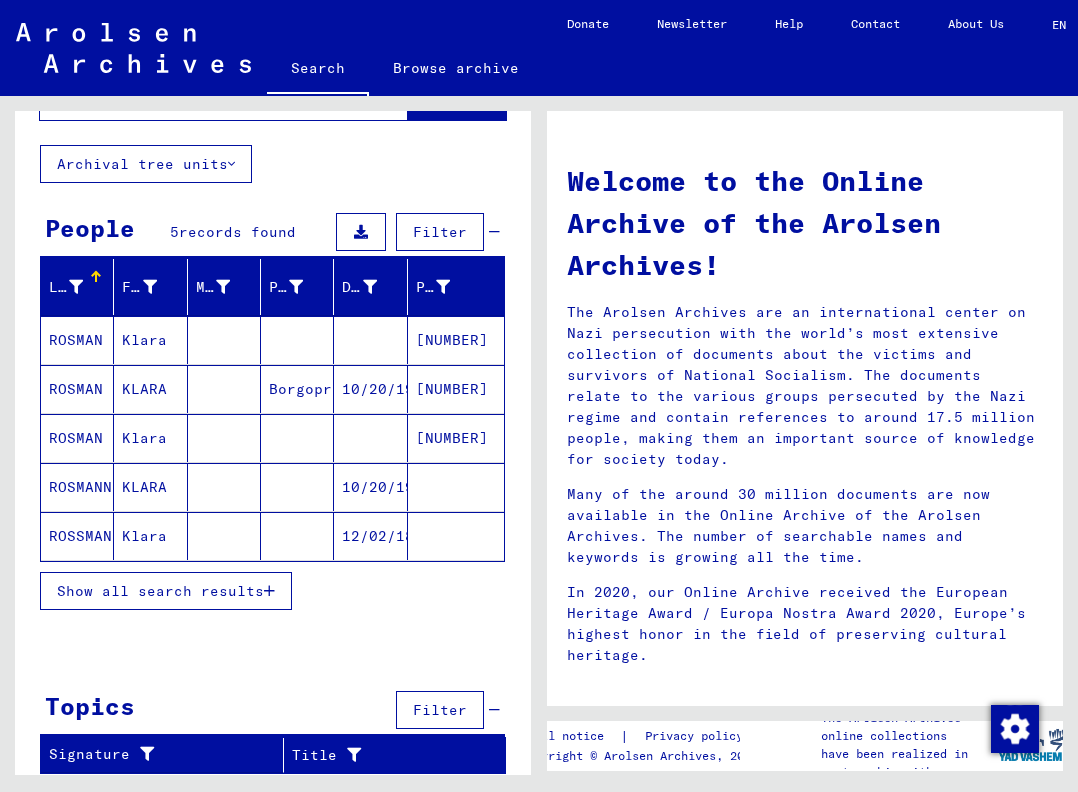 scroll, scrollTop: 89, scrollLeft: 0, axis: vertical 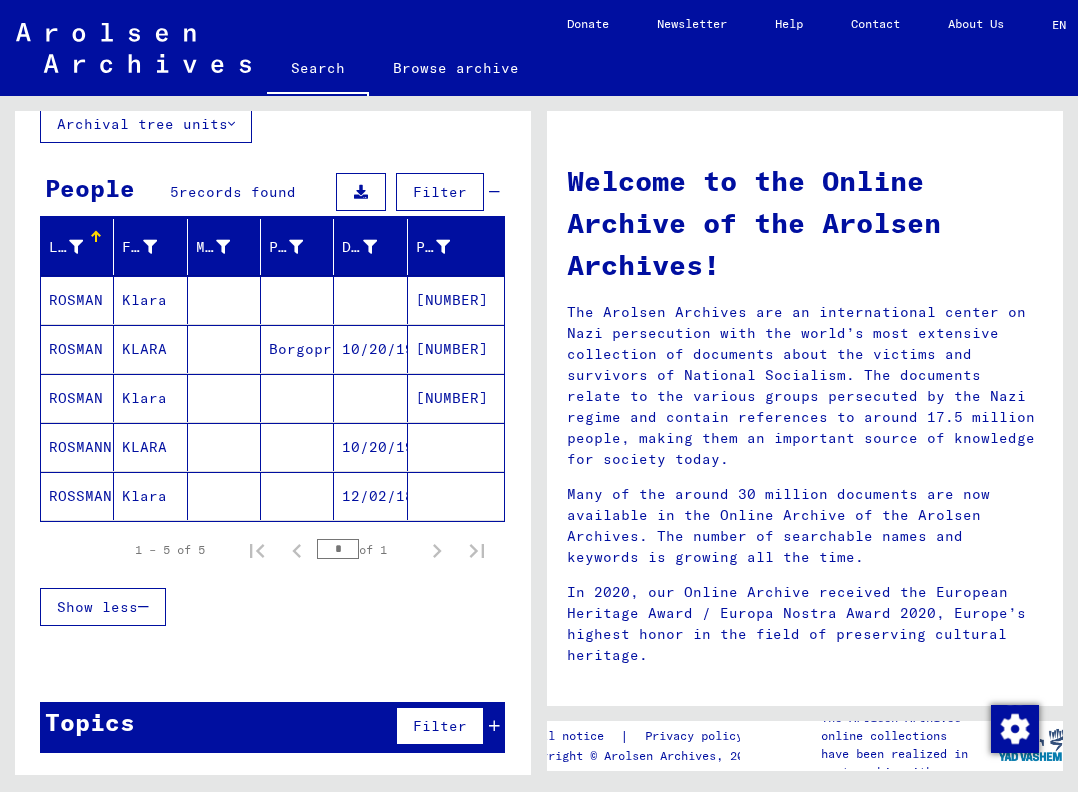click on "ROSMAN" at bounding box center [77, 349] 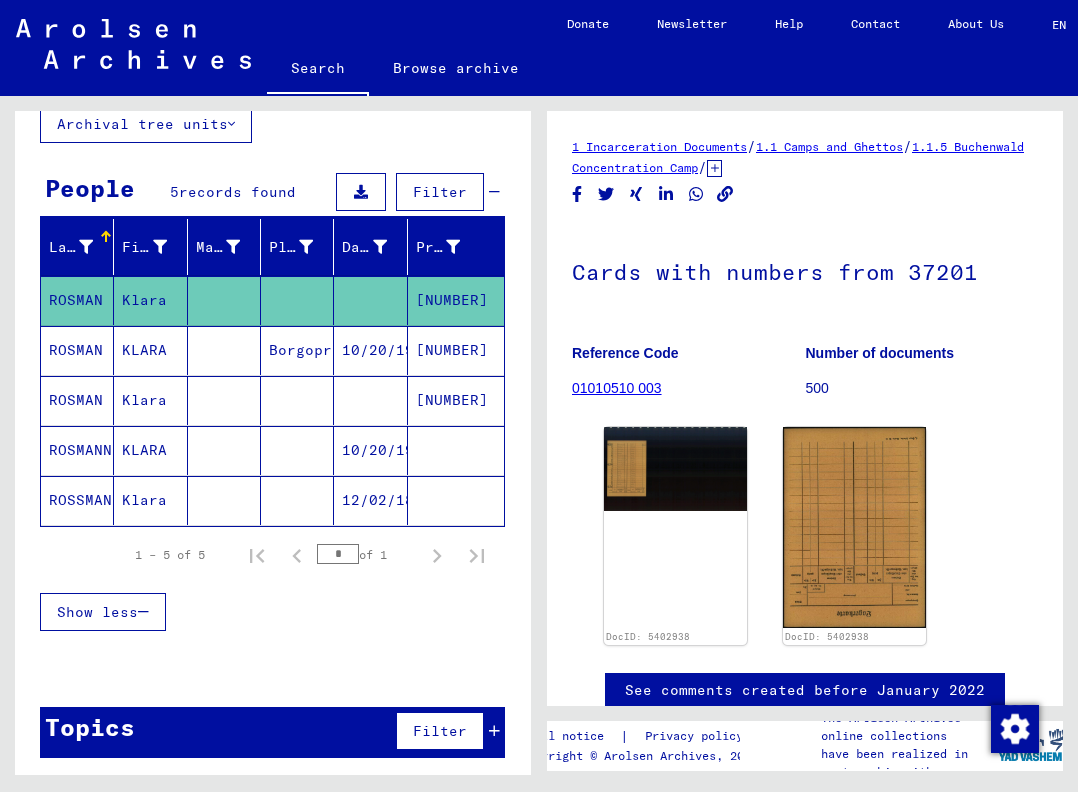 scroll, scrollTop: 0, scrollLeft: 0, axis: both 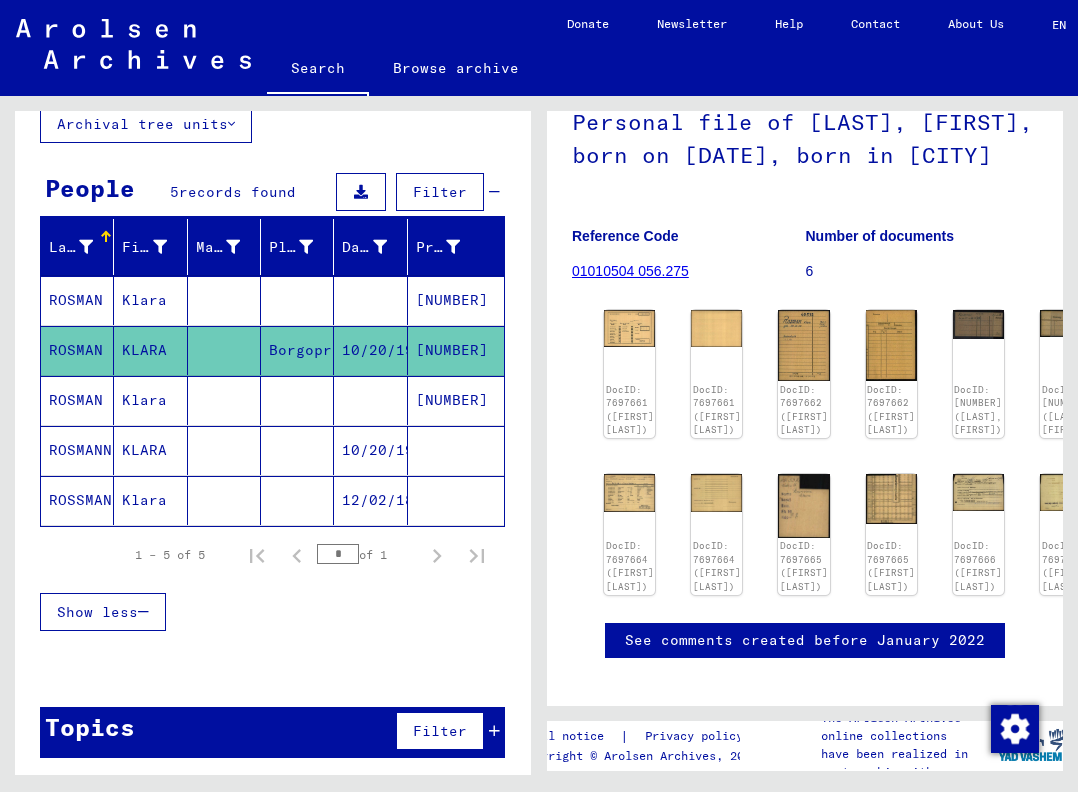 click on "ROSMAN" at bounding box center (77, 450) 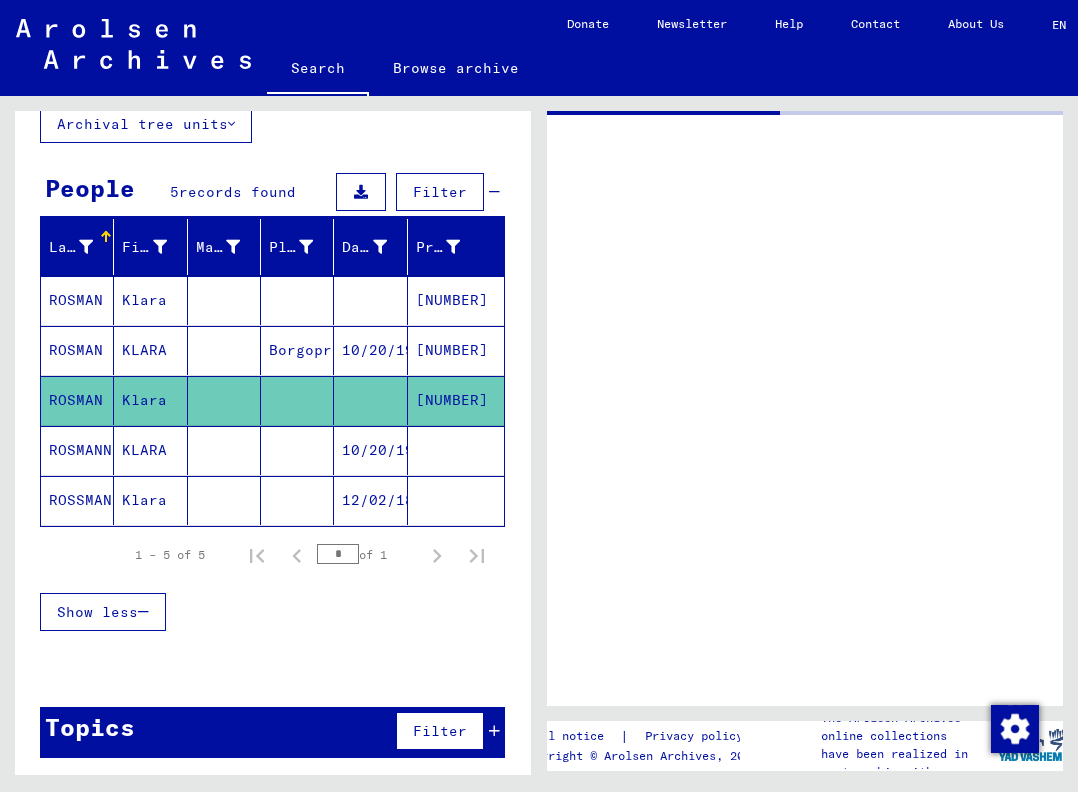 scroll, scrollTop: 0, scrollLeft: 0, axis: both 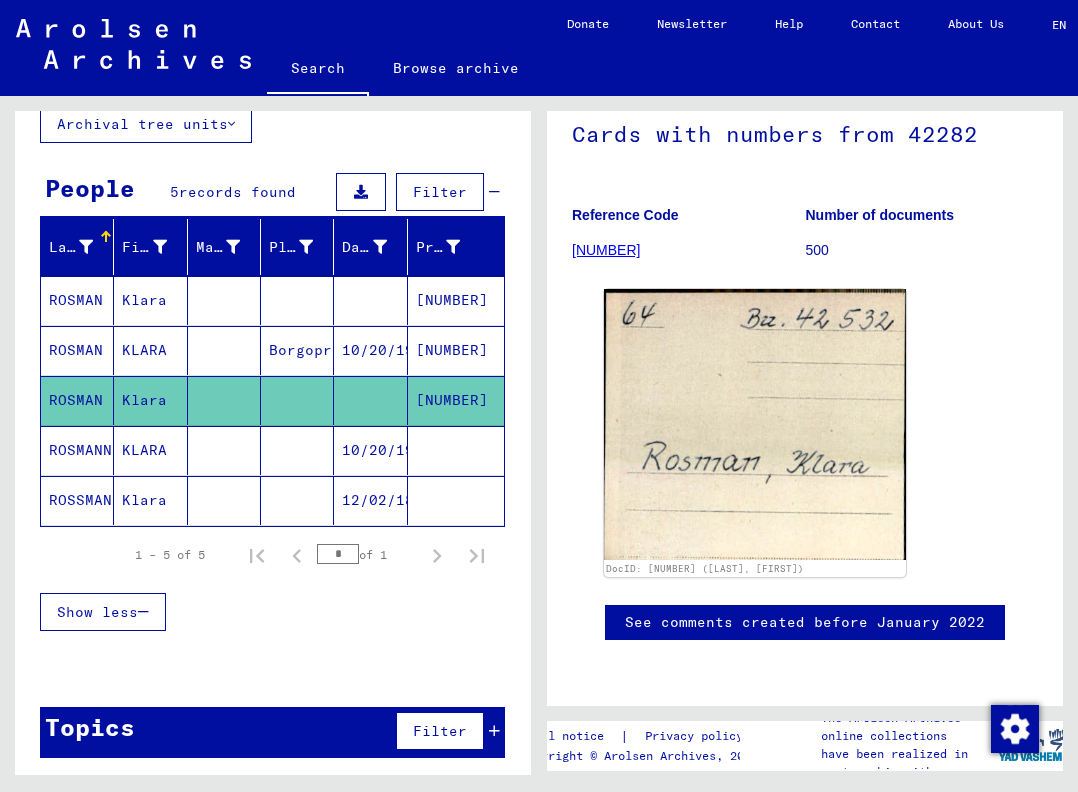 click on "ROSMANN" at bounding box center [77, 500] 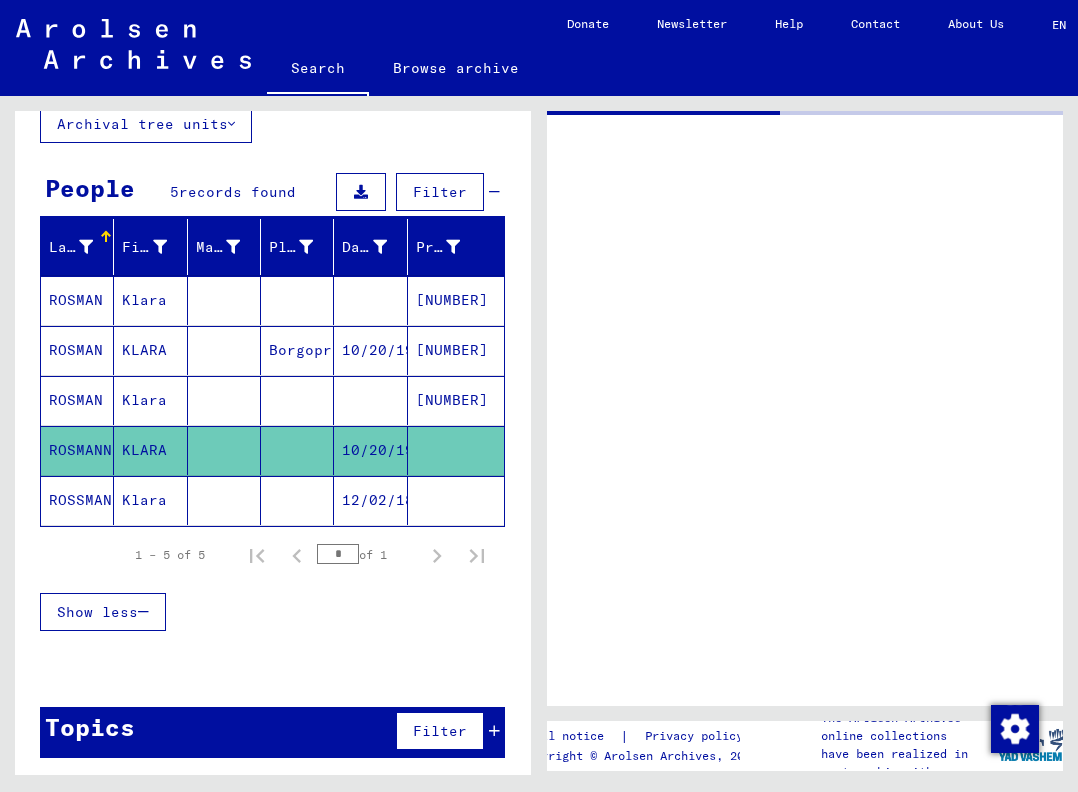 scroll, scrollTop: 0, scrollLeft: 0, axis: both 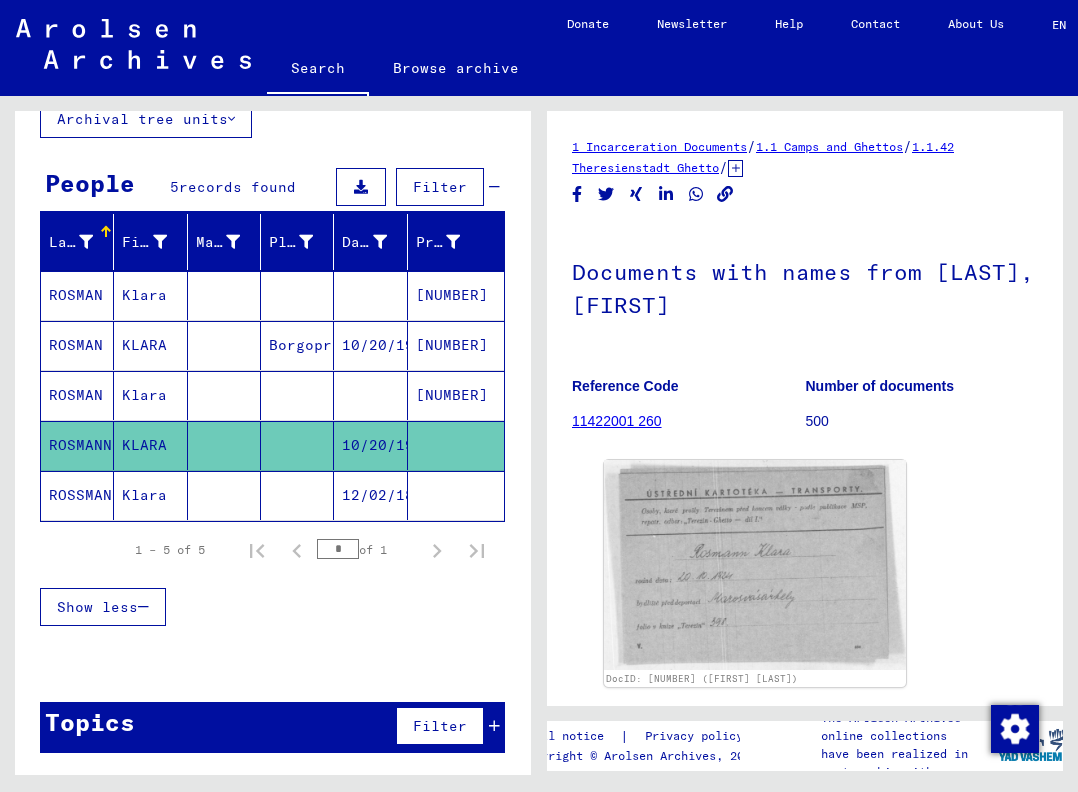 click on "ROSSMANN" 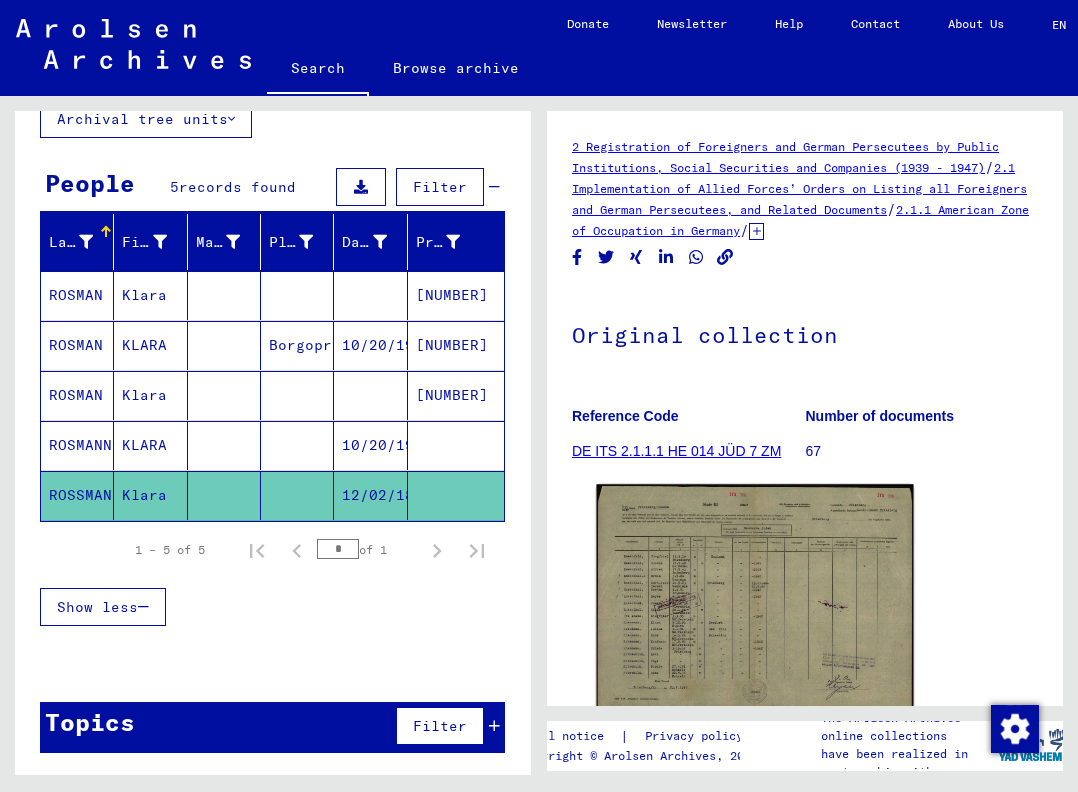 scroll, scrollTop: 8, scrollLeft: 1, axis: both 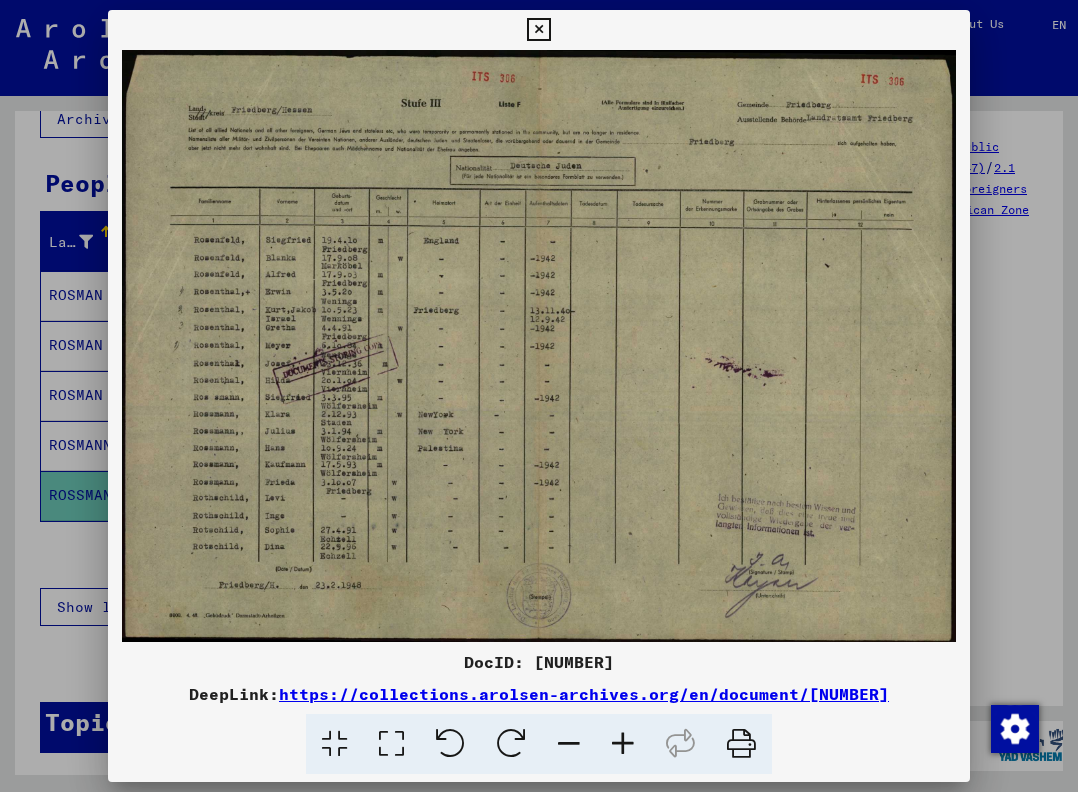 click at bounding box center [538, 30] 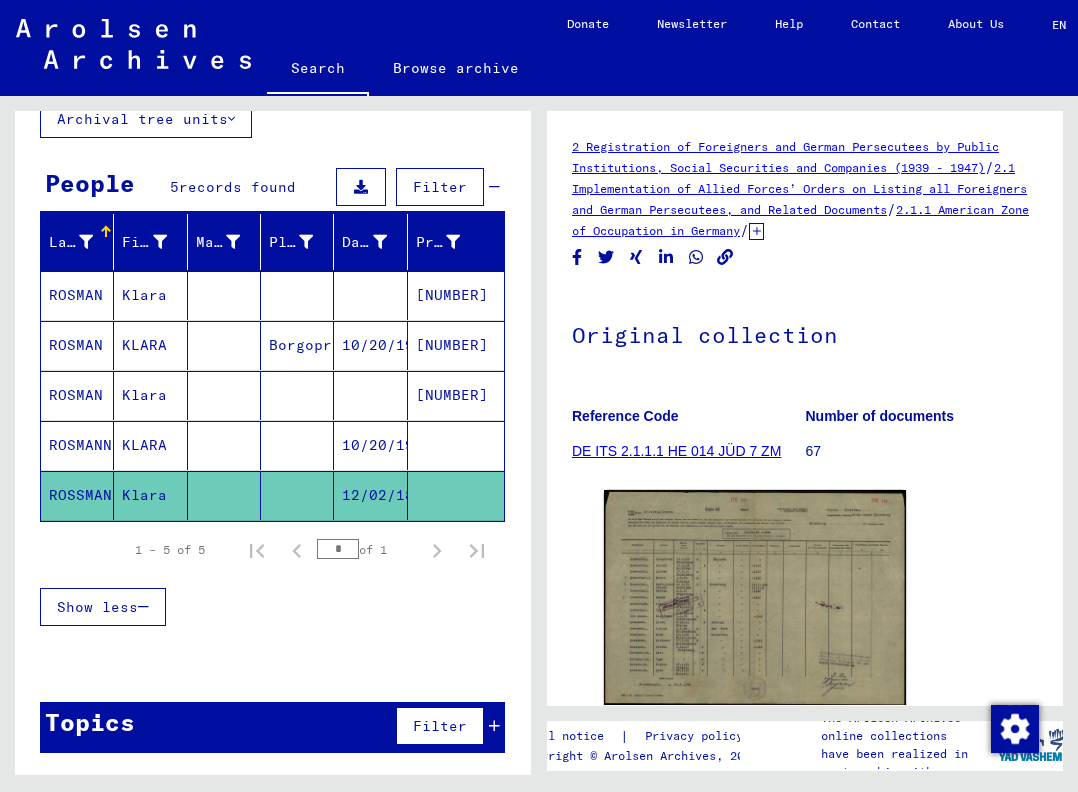 scroll, scrollTop: 0, scrollLeft: 0, axis: both 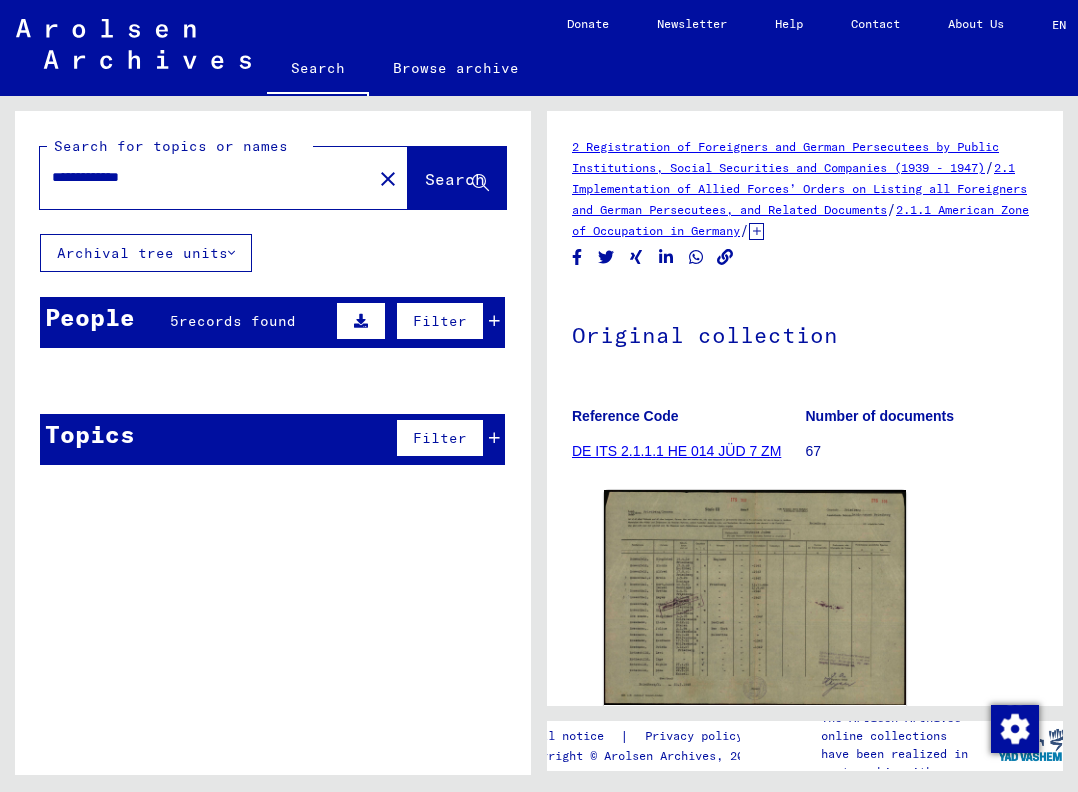 click on "[NUMBER]" at bounding box center (456, 479) 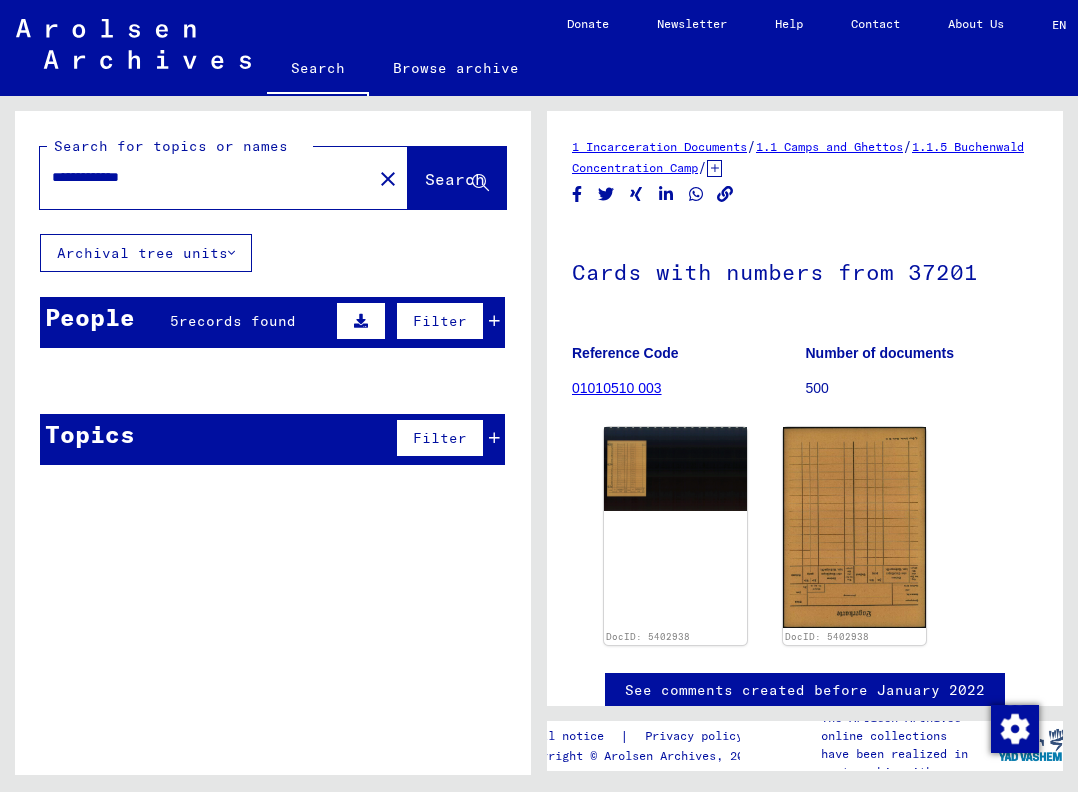 scroll, scrollTop: 0, scrollLeft: 0, axis: both 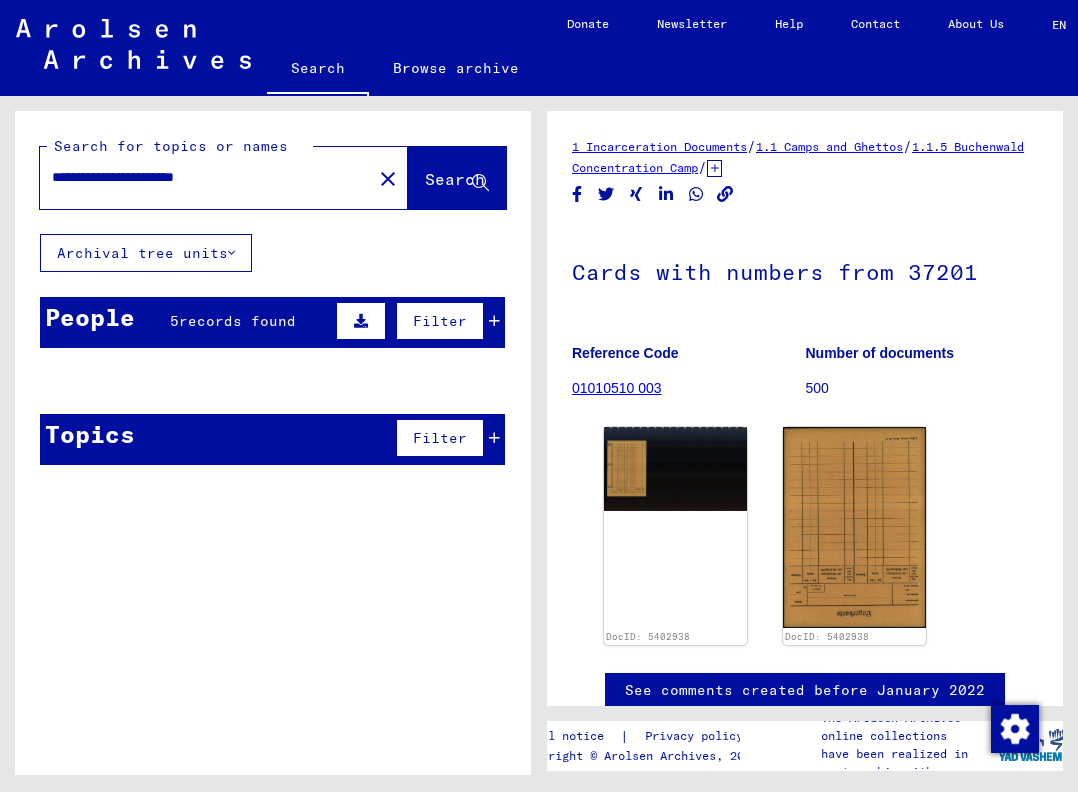 type on "**********" 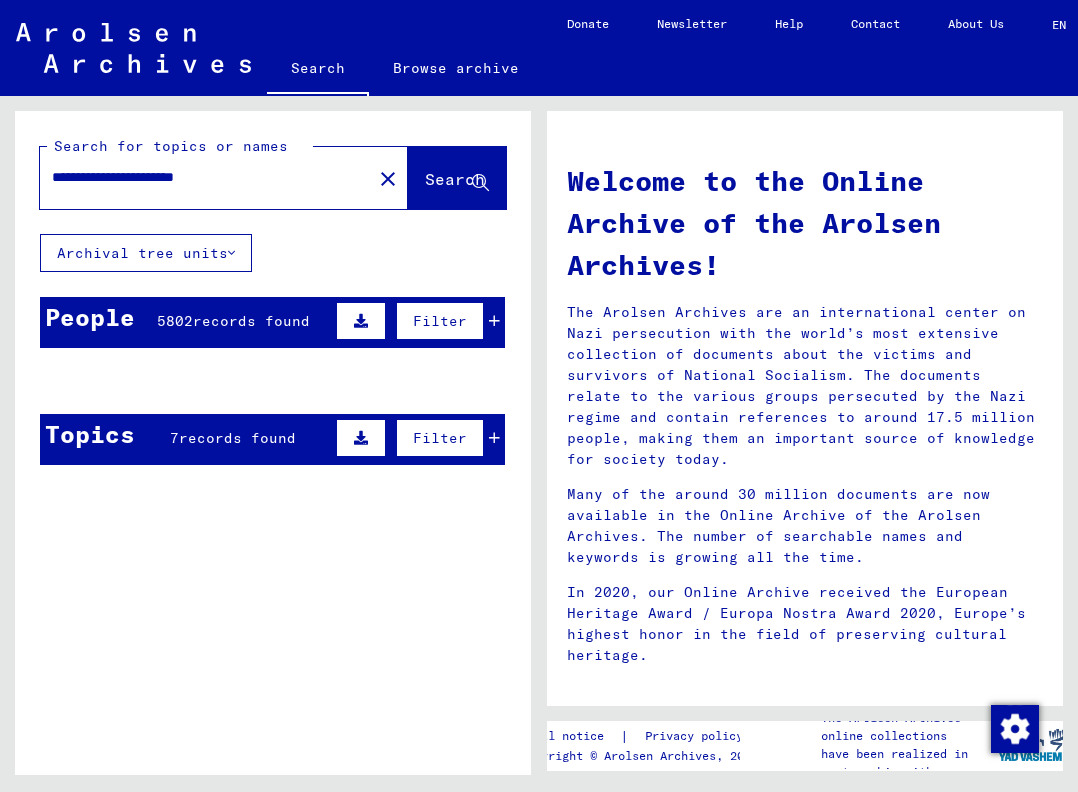 click at bounding box center (456, 478) 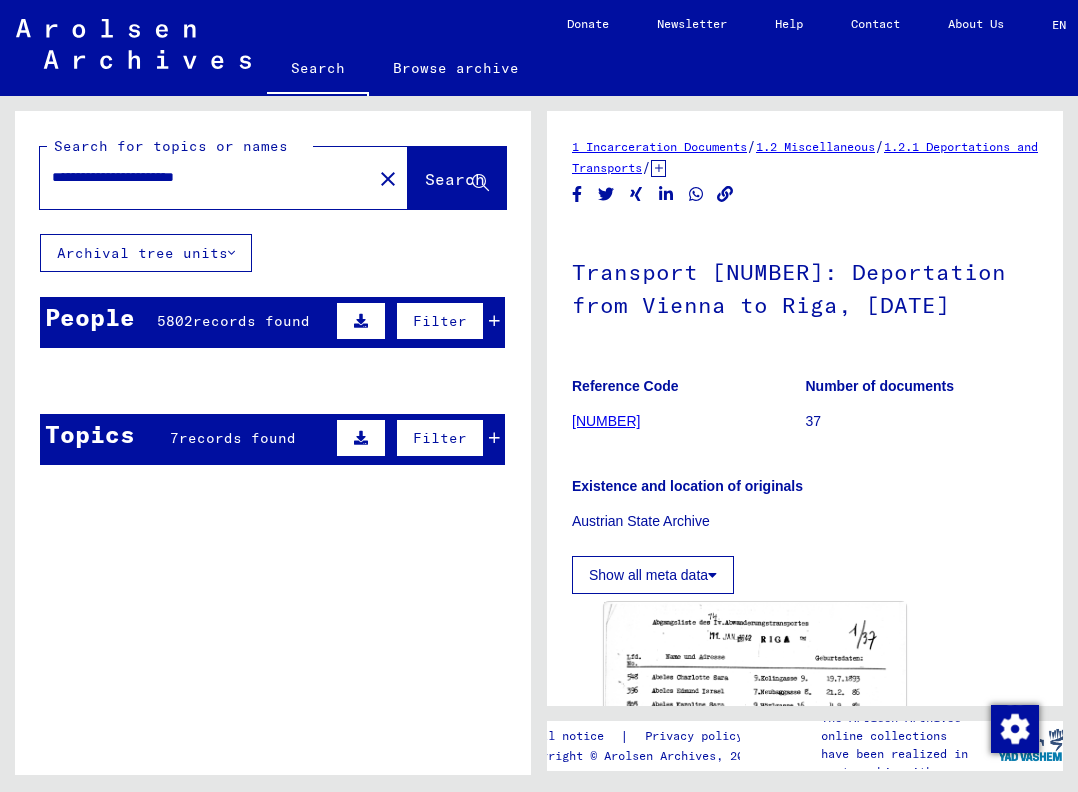 scroll, scrollTop: 0, scrollLeft: 0, axis: both 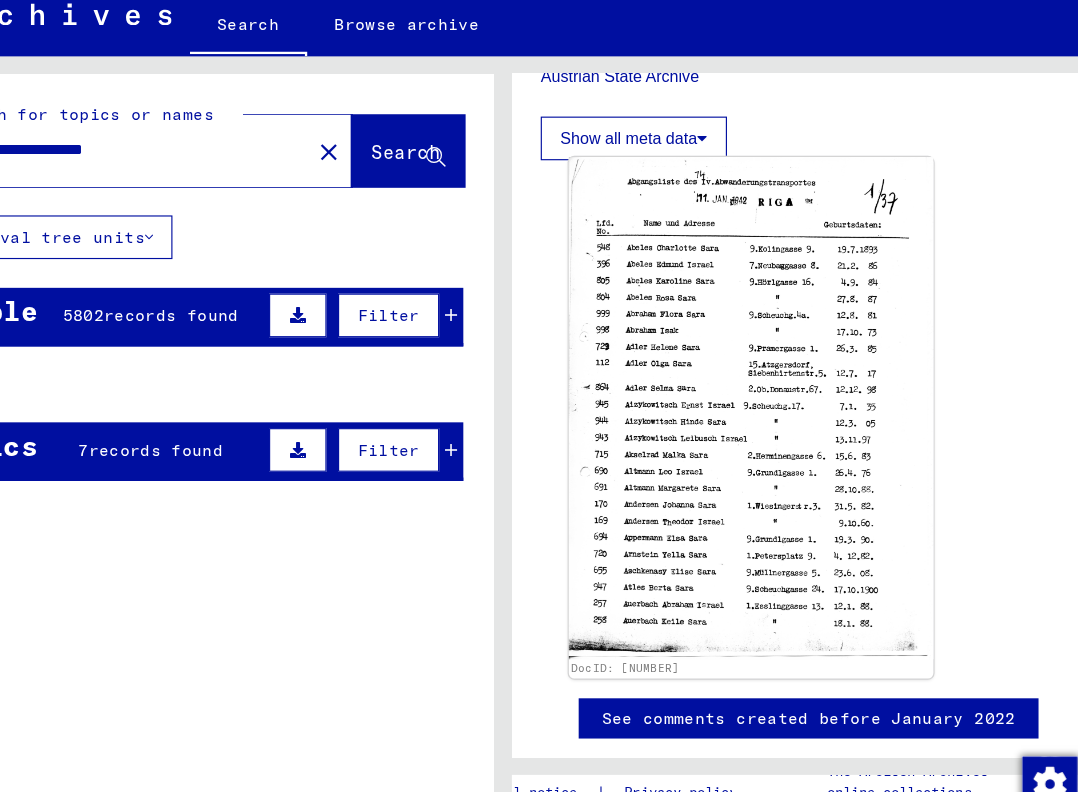 click 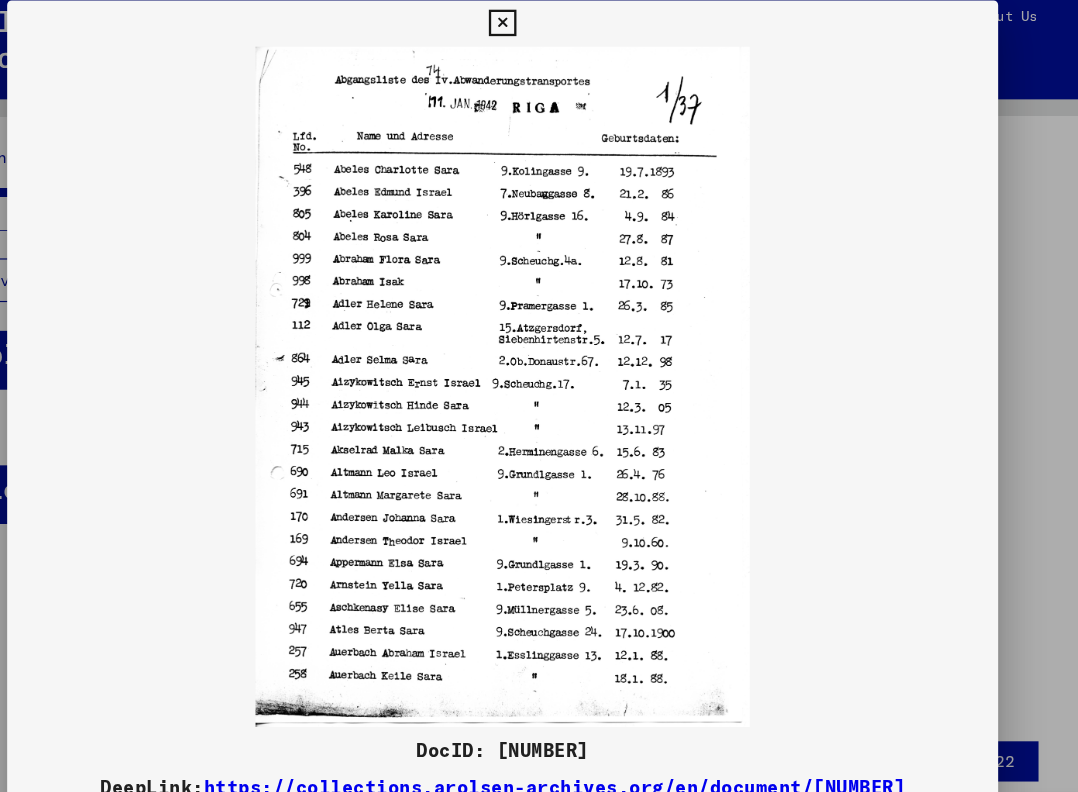 click at bounding box center [538, 30] 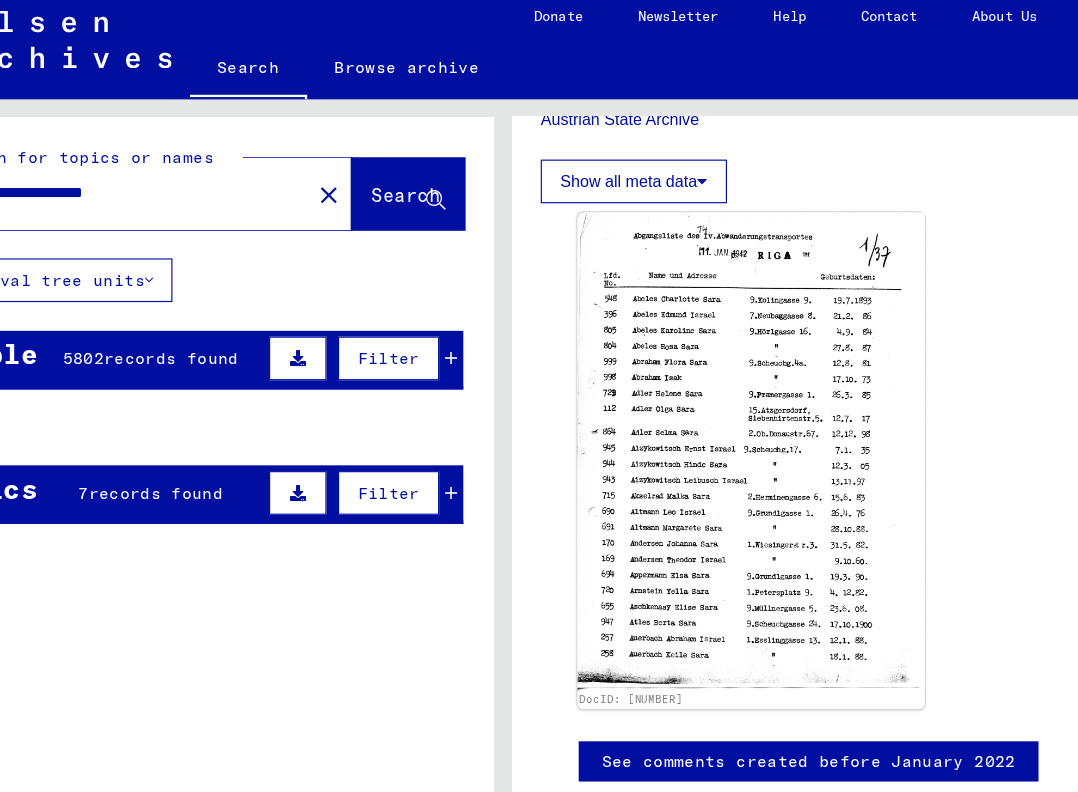 click 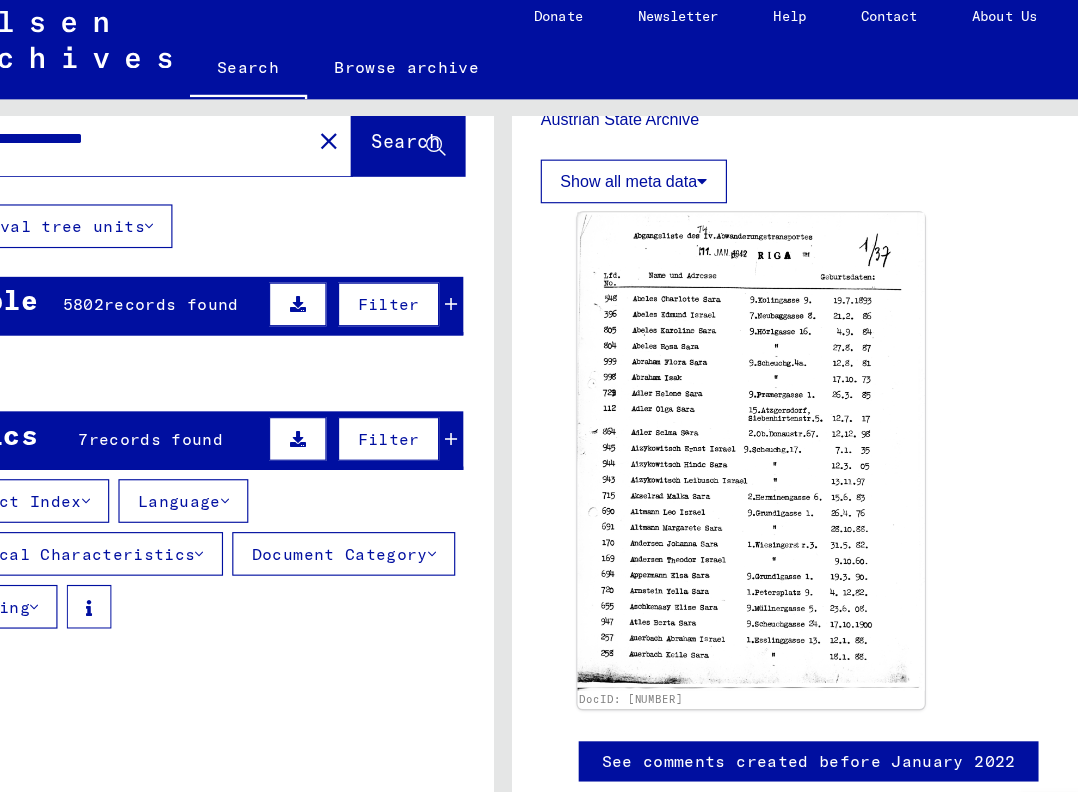 scroll, scrollTop: 49, scrollLeft: 0, axis: vertical 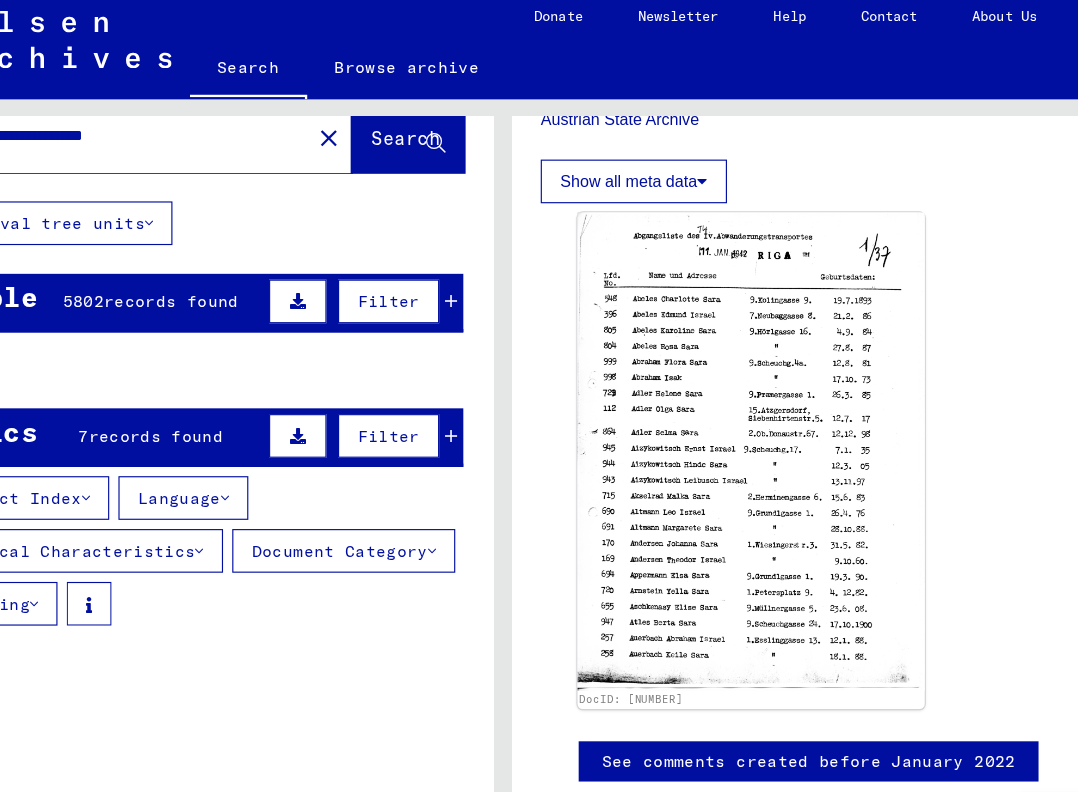 click 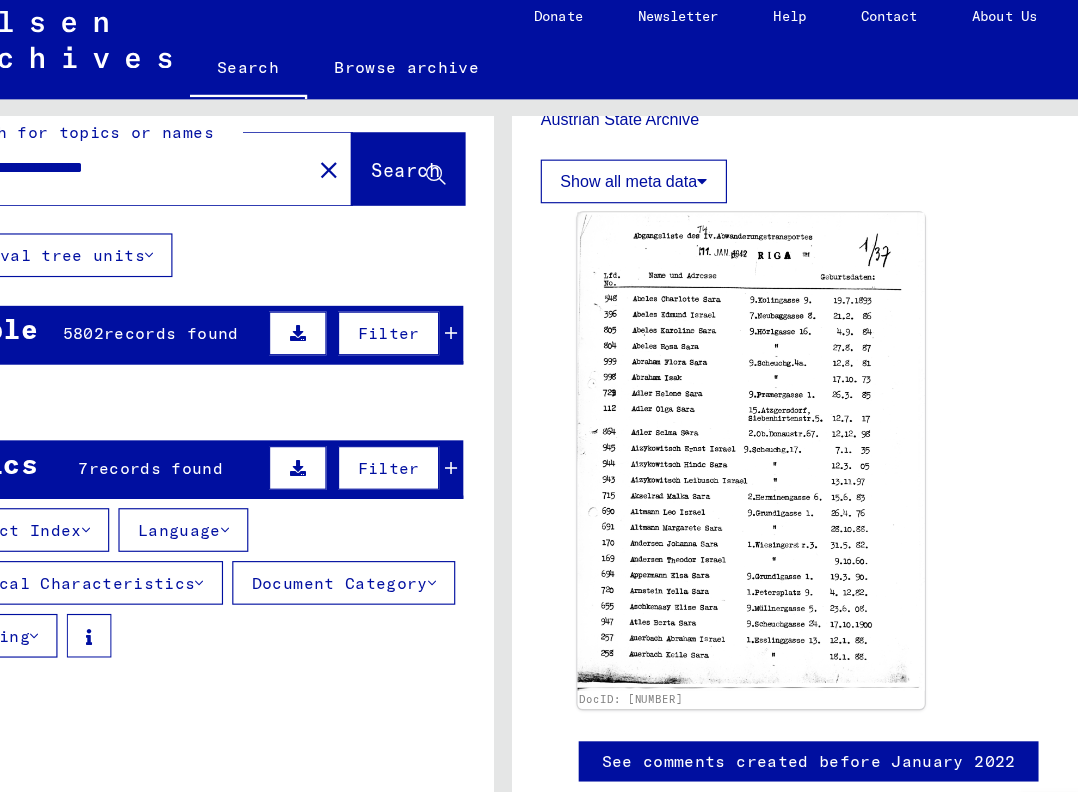 scroll, scrollTop: 5, scrollLeft: 0, axis: vertical 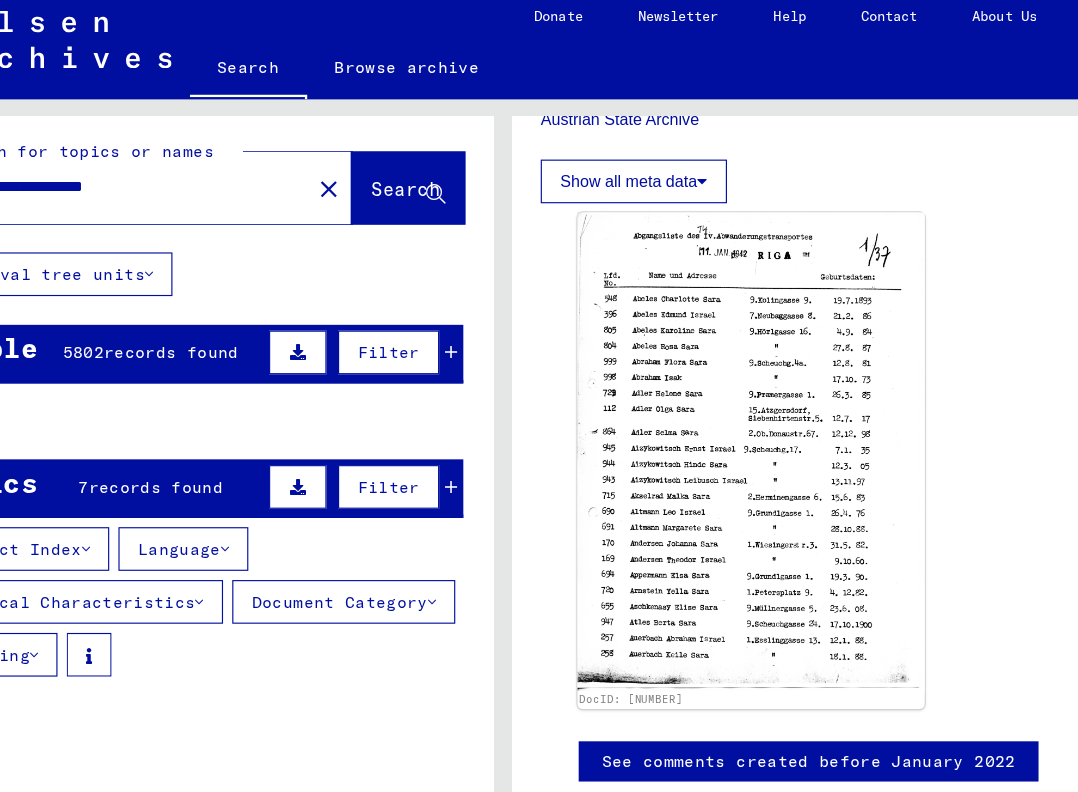 click on "records found" at bounding box center (251, 316) 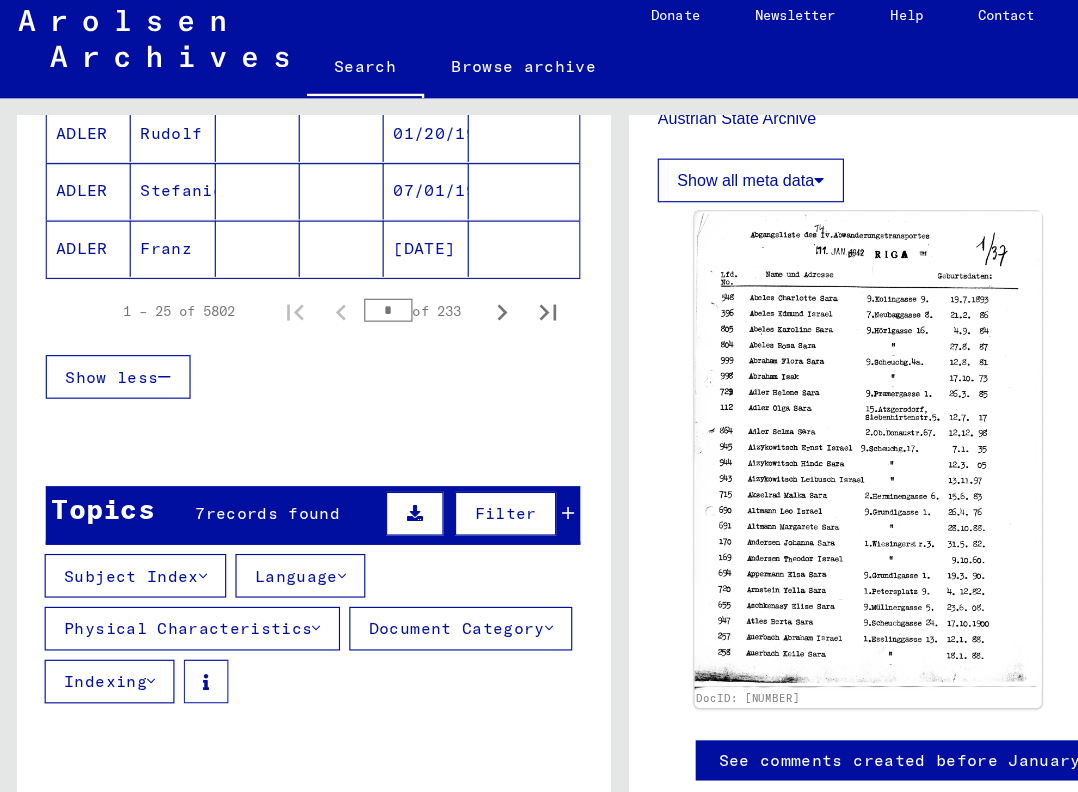 scroll, scrollTop: 1368, scrollLeft: 0, axis: vertical 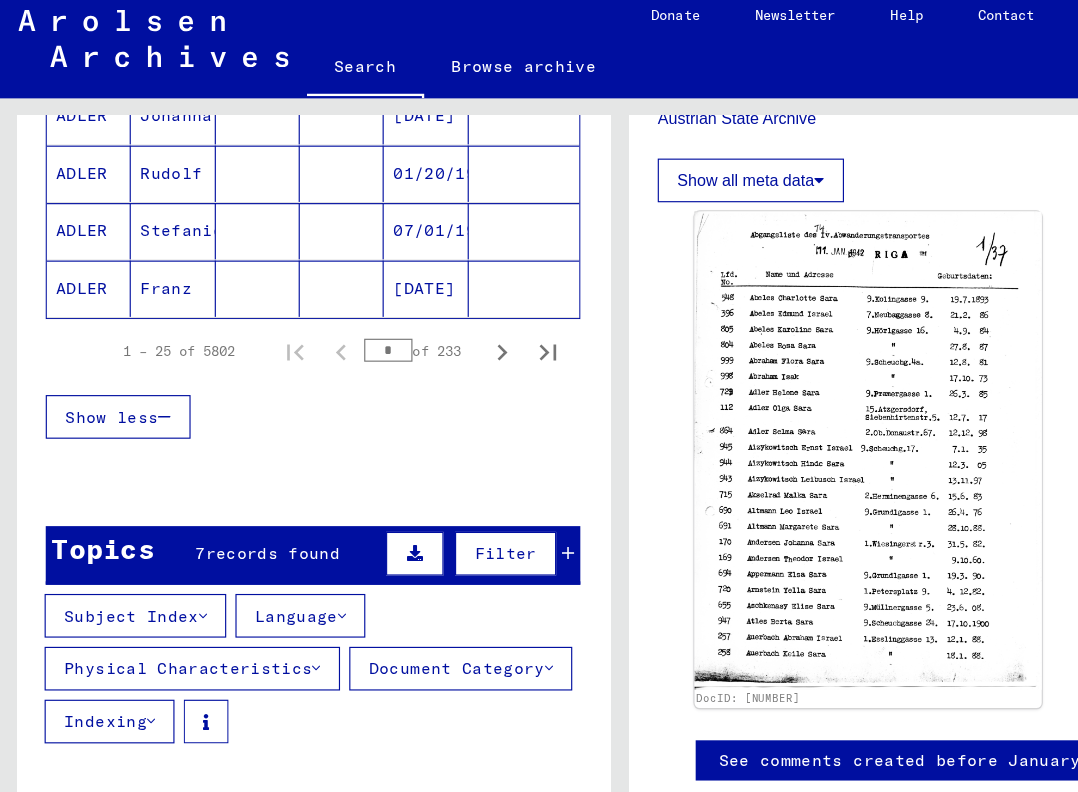 drag, startPoint x: 347, startPoint y: 301, endPoint x: 327, endPoint y: 300, distance: 20.024984 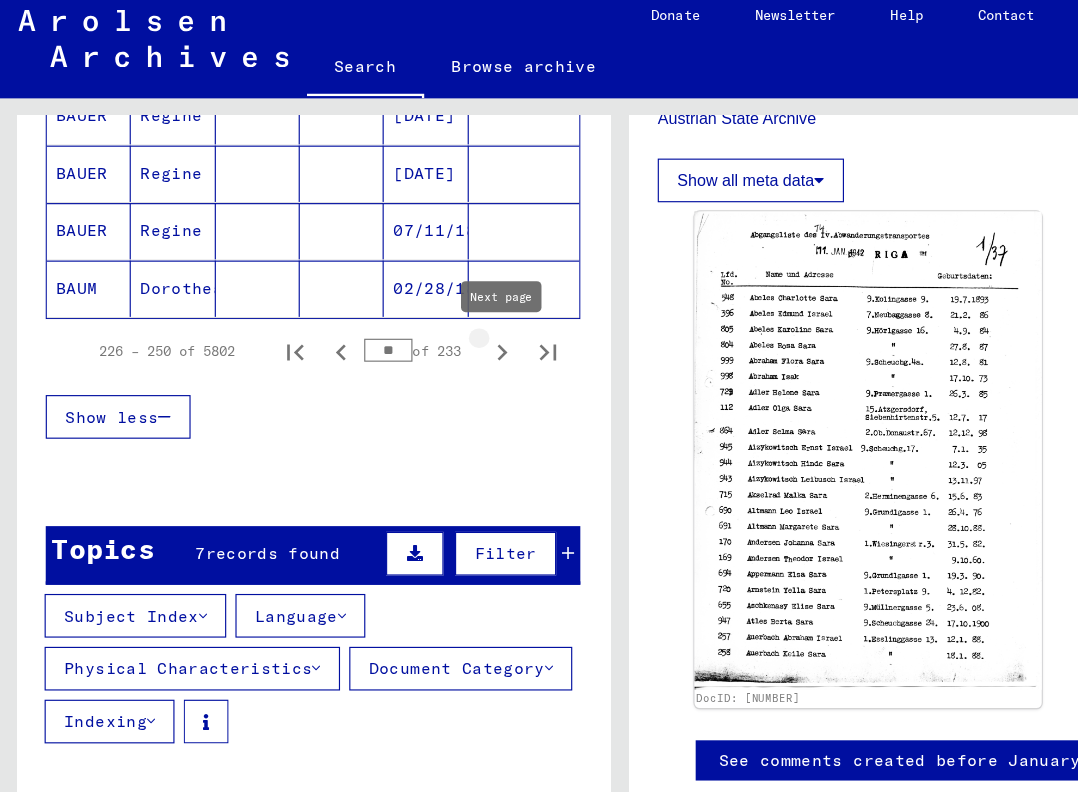 click 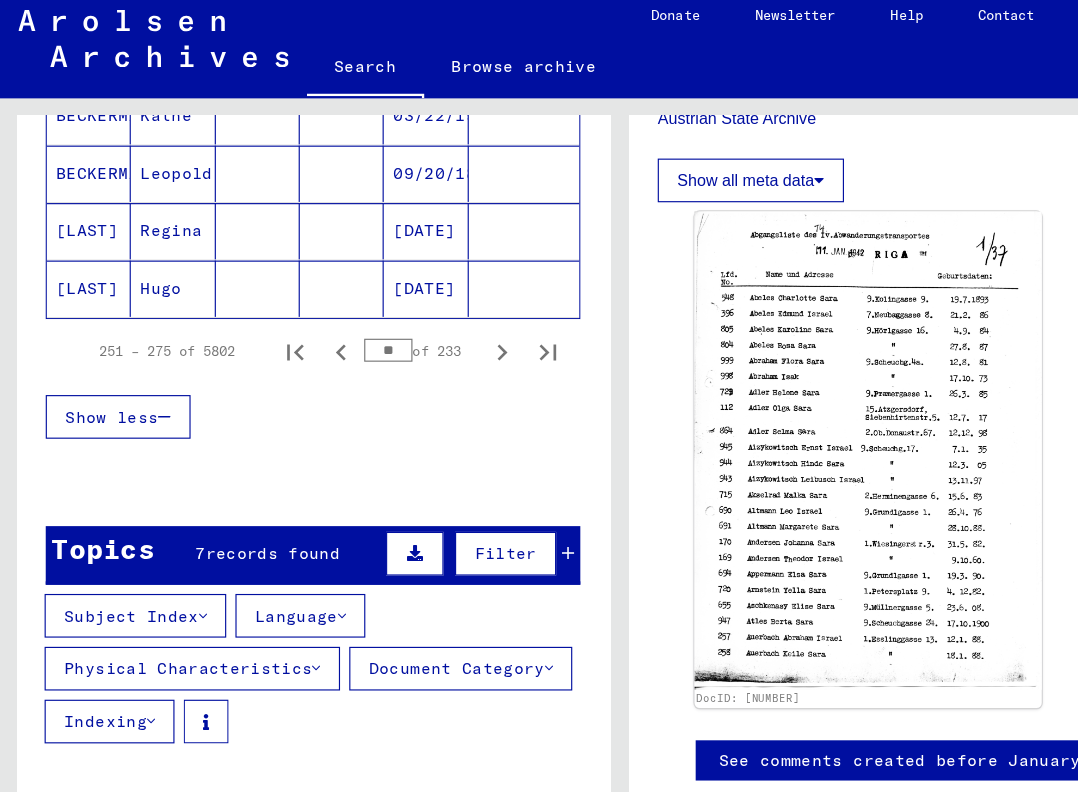 drag, startPoint x: 347, startPoint y: 307, endPoint x: 320, endPoint y: 308, distance: 27.018513 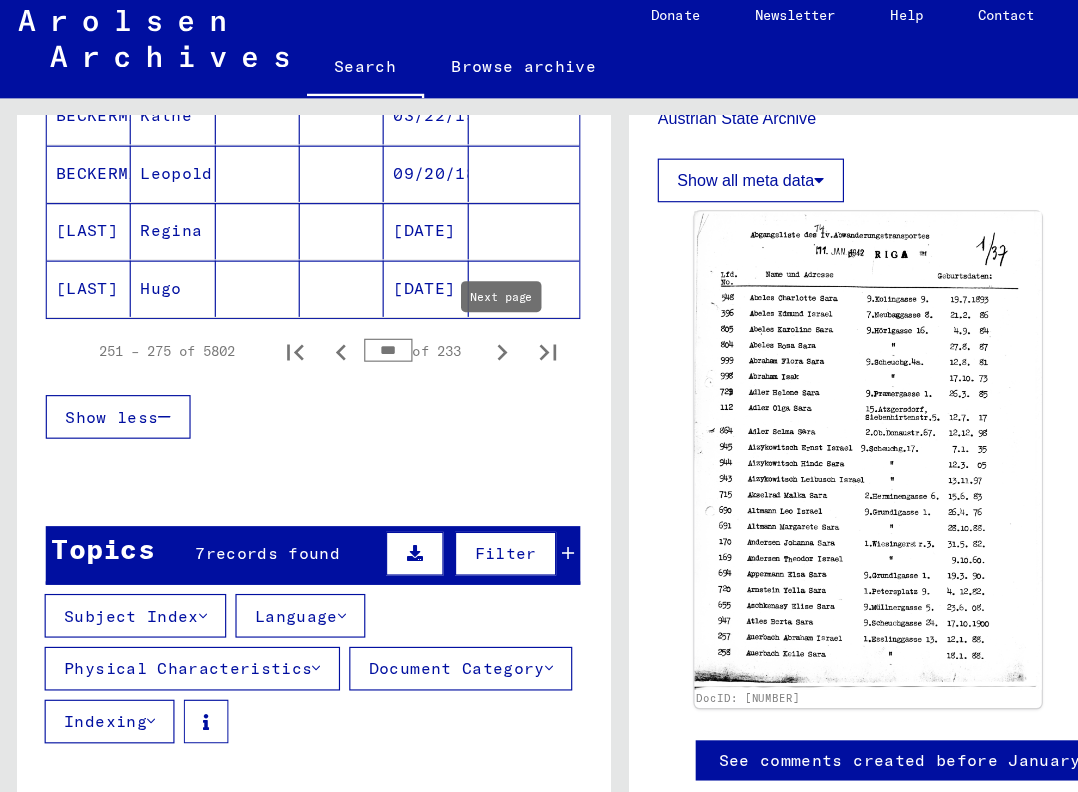 click 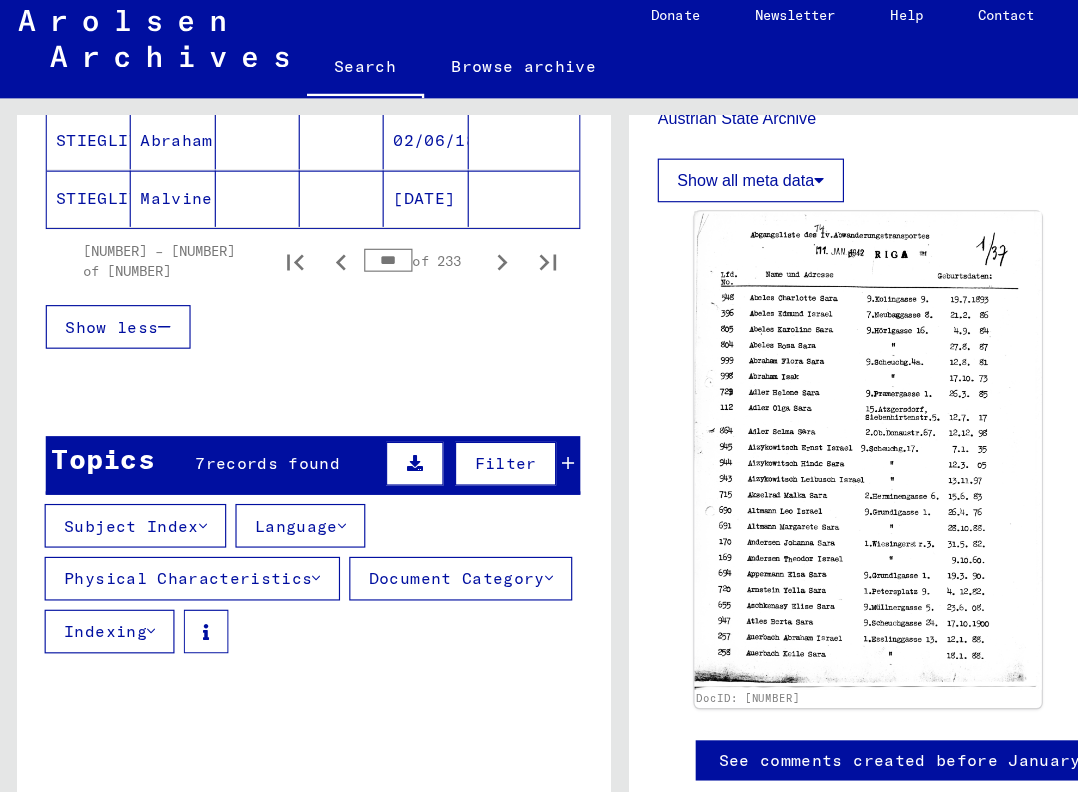 scroll, scrollTop: 1445, scrollLeft: 0, axis: vertical 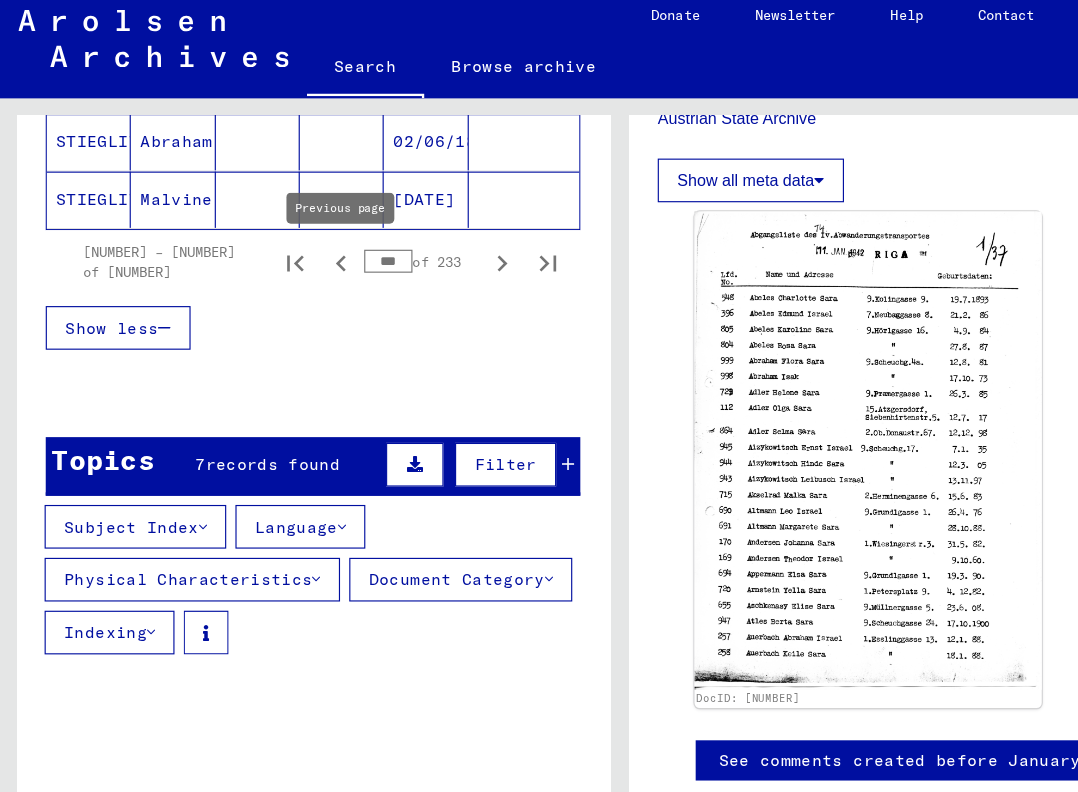 drag, startPoint x: 351, startPoint y: 224, endPoint x: 312, endPoint y: 218, distance: 39.45884 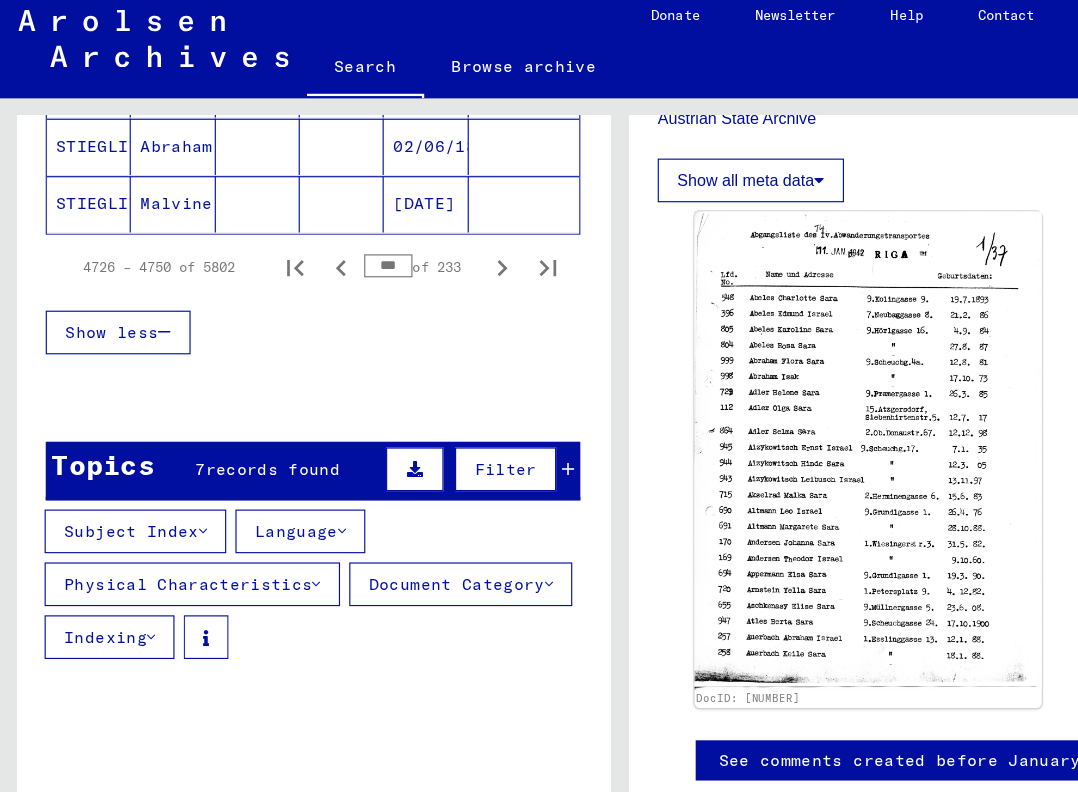 click on "Show less" at bounding box center [272, 300] 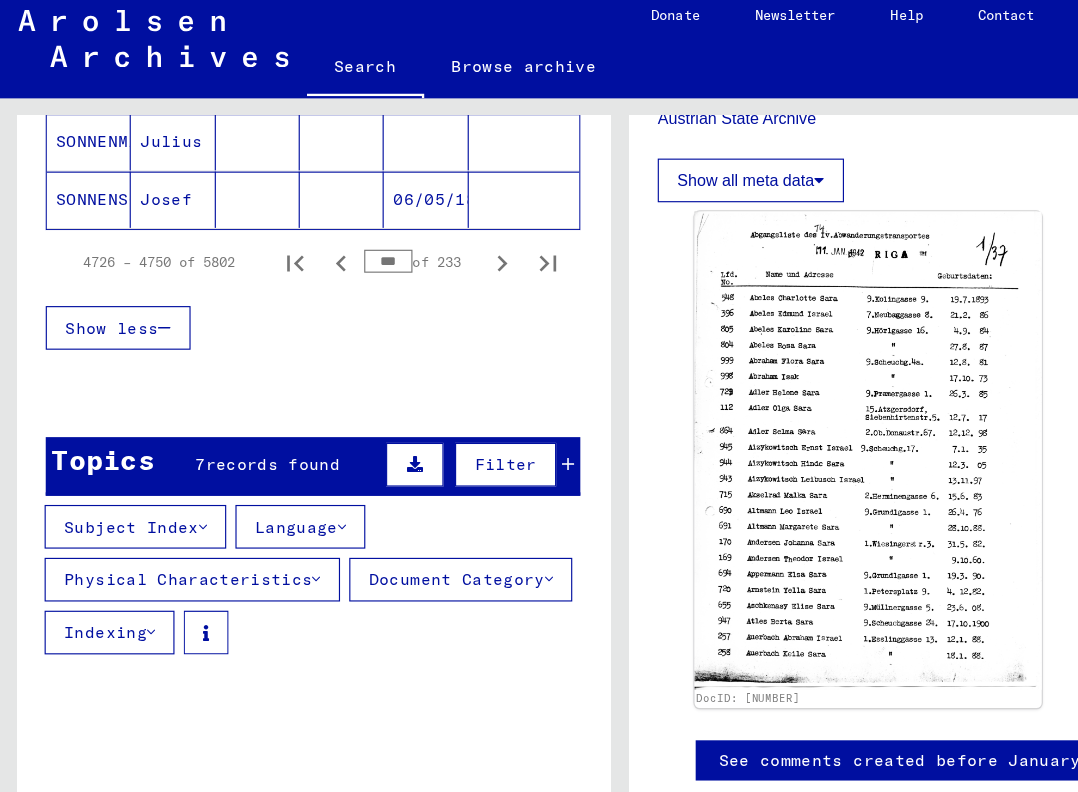 click on "***" at bounding box center [338, 238] 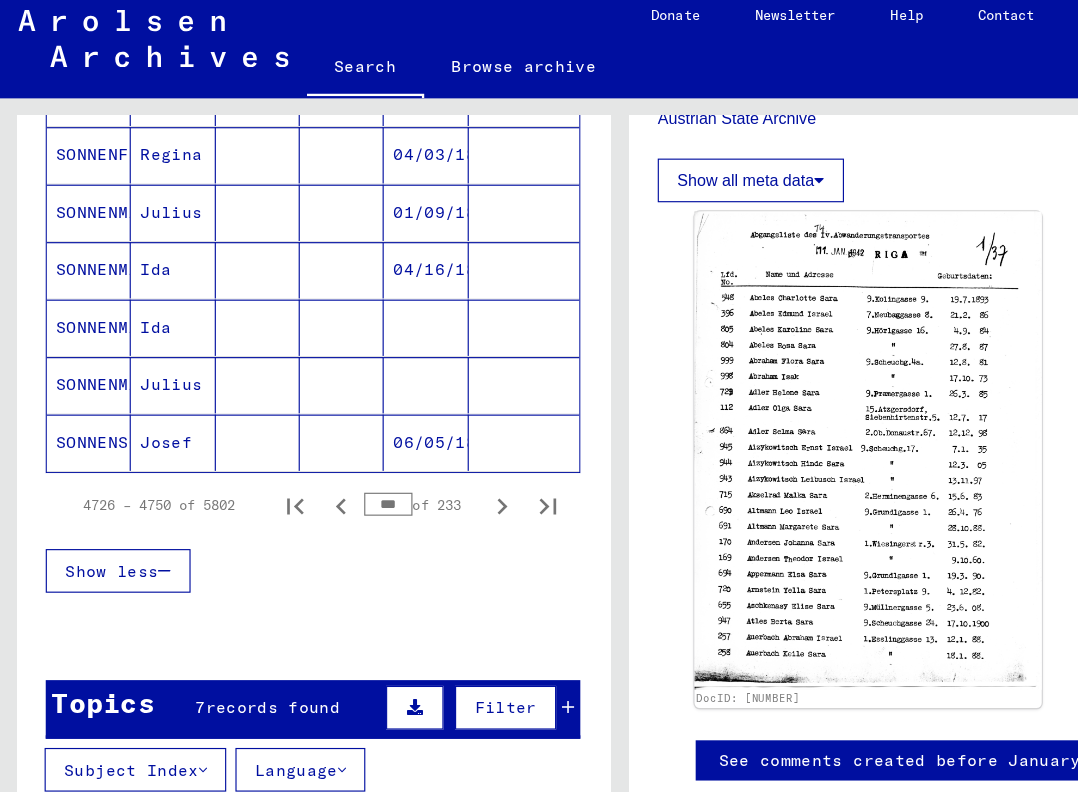 scroll, scrollTop: 1238, scrollLeft: 0, axis: vertical 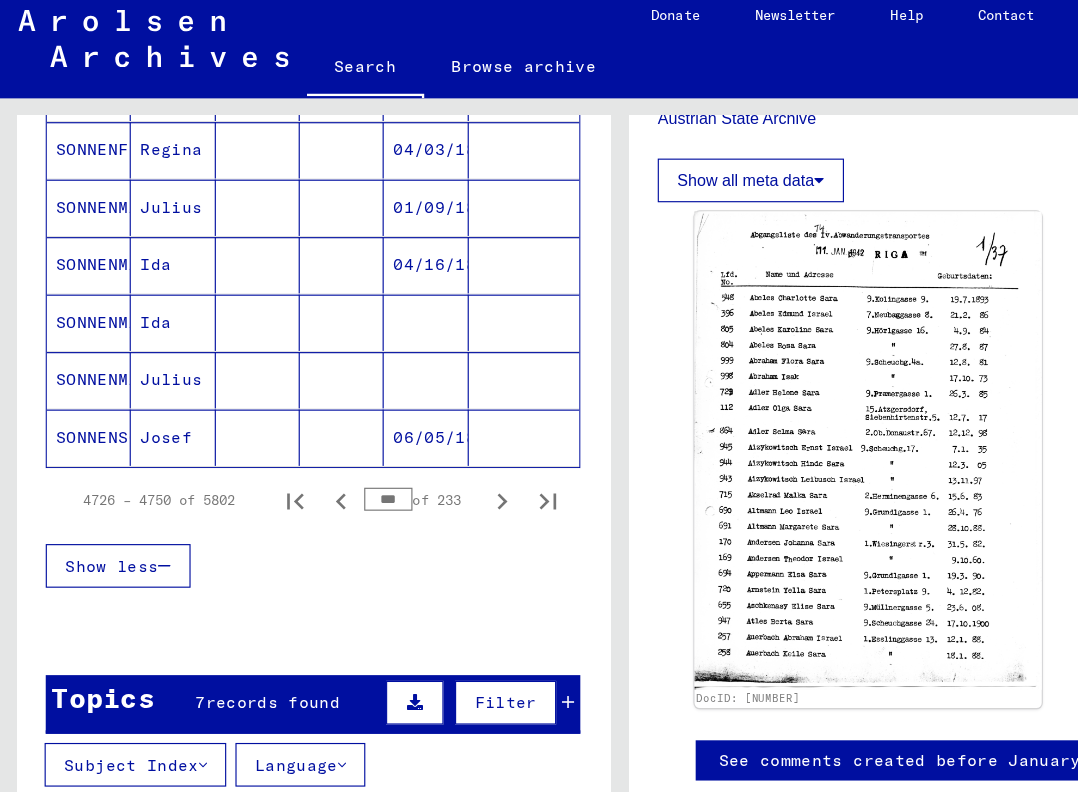 drag, startPoint x: 347, startPoint y: 430, endPoint x: 320, endPoint y: 427, distance: 27.166155 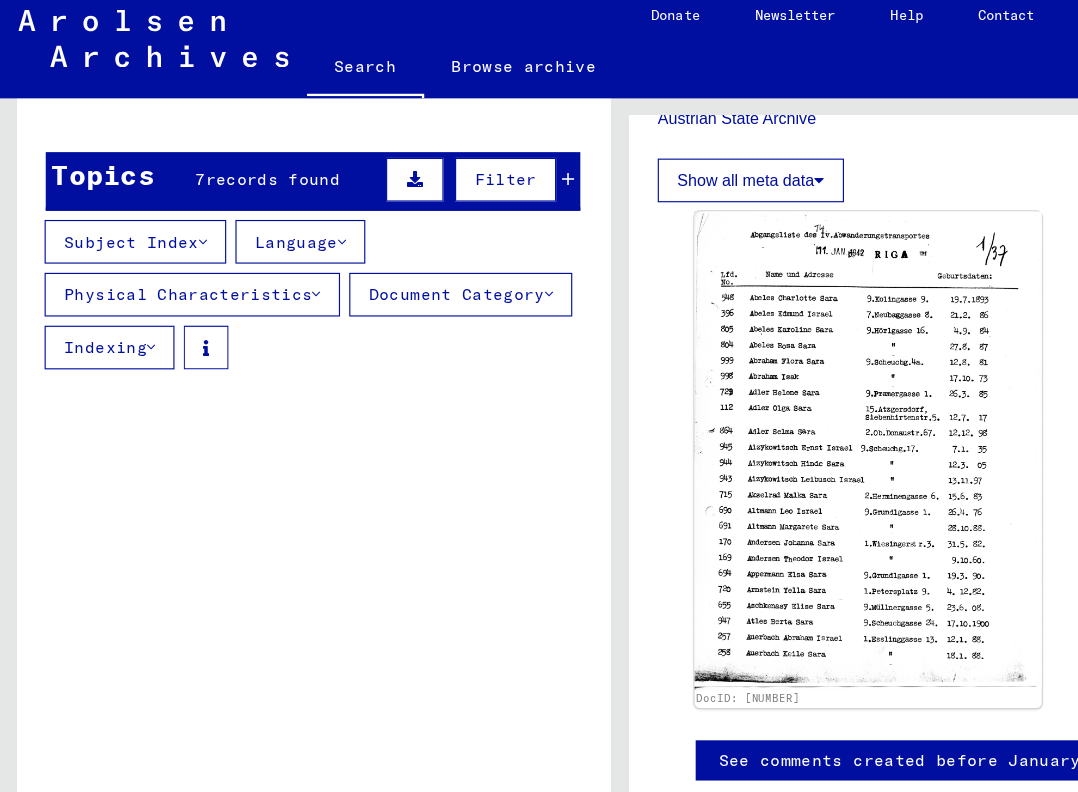 scroll, scrollTop: 1513, scrollLeft: 0, axis: vertical 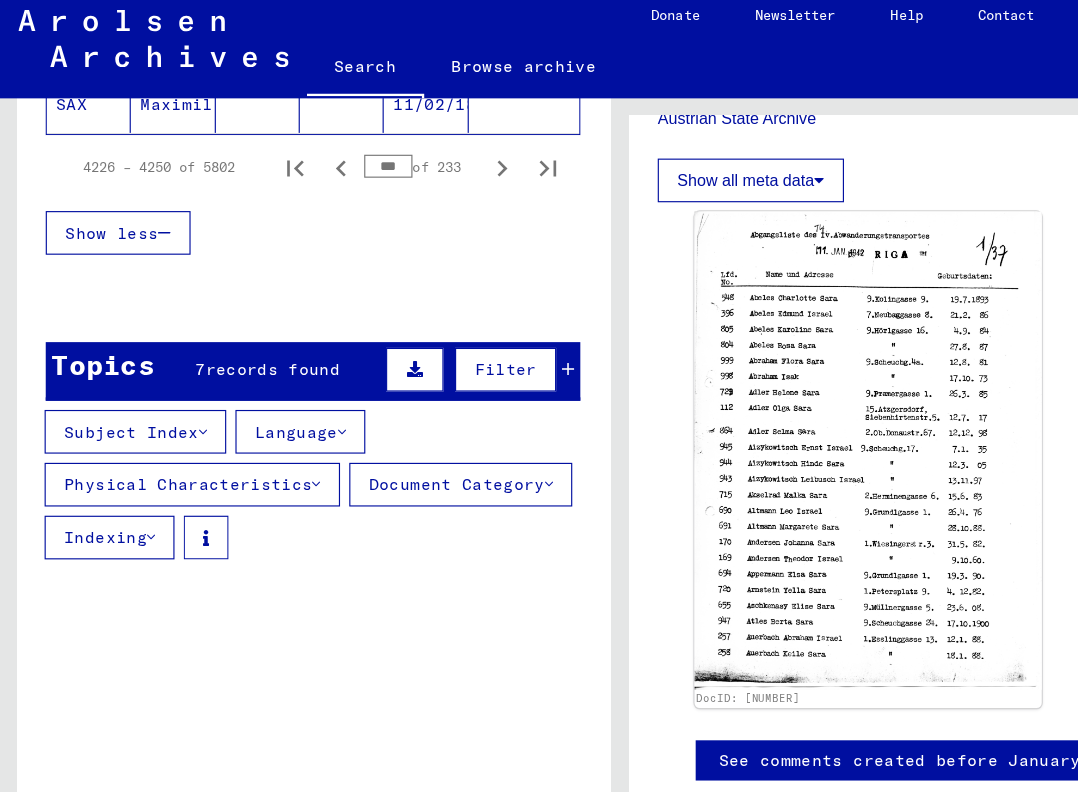 drag, startPoint x: 353, startPoint y: 138, endPoint x: 309, endPoint y: 133, distance: 44.28318 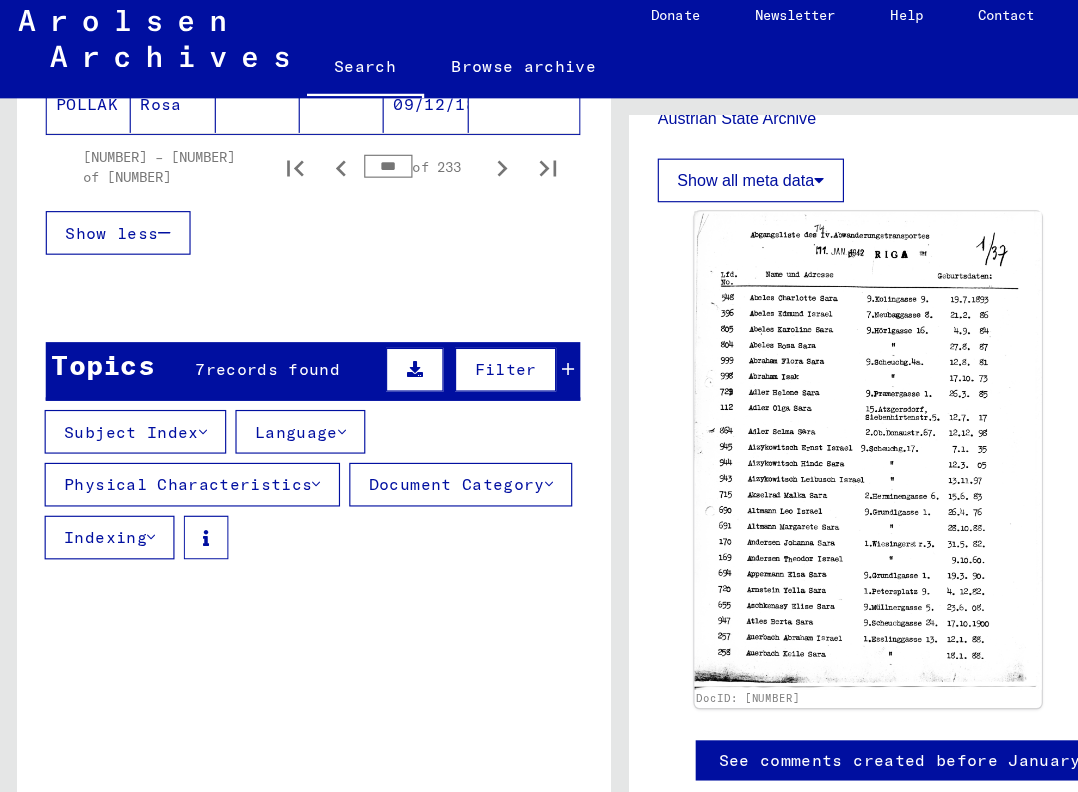 click on "Show less" at bounding box center (272, 213) 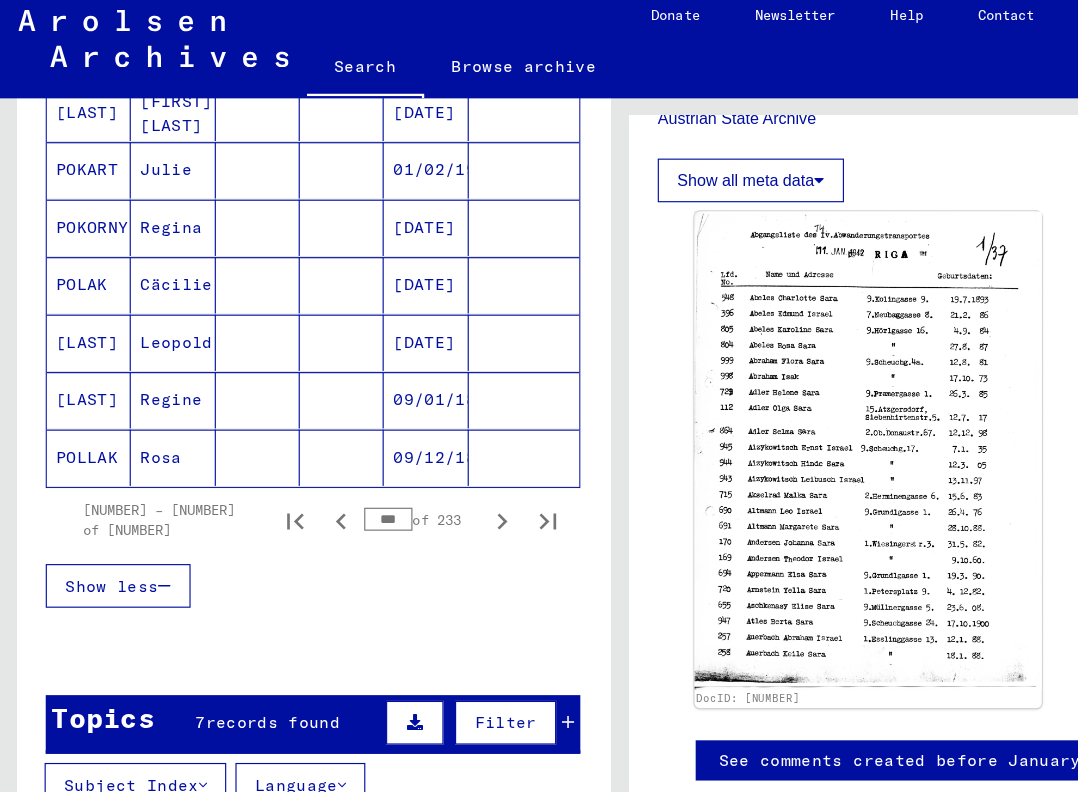 scroll, scrollTop: 1205, scrollLeft: 0, axis: vertical 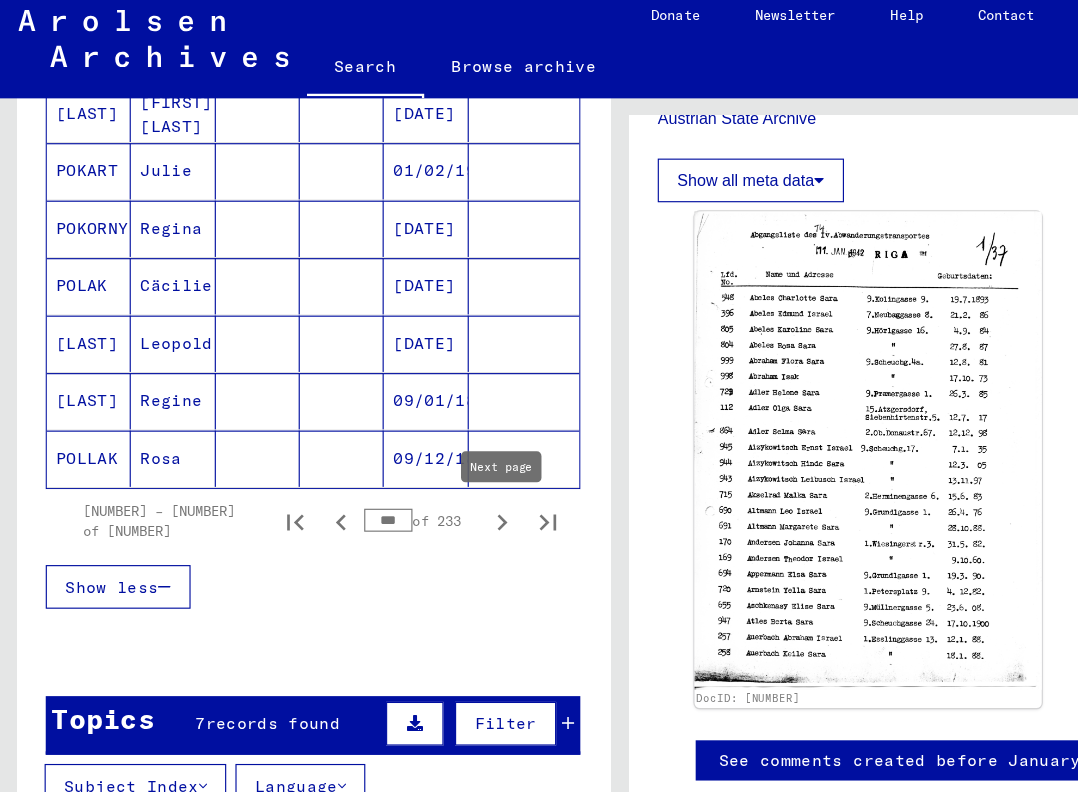 click 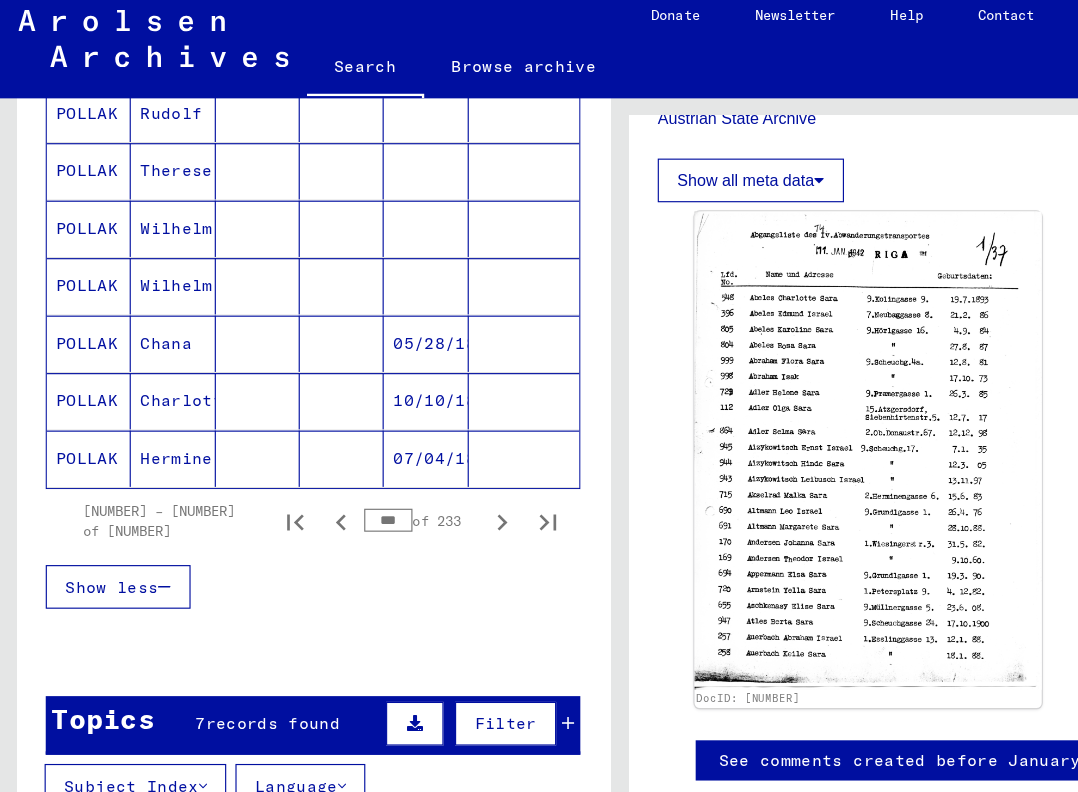 click 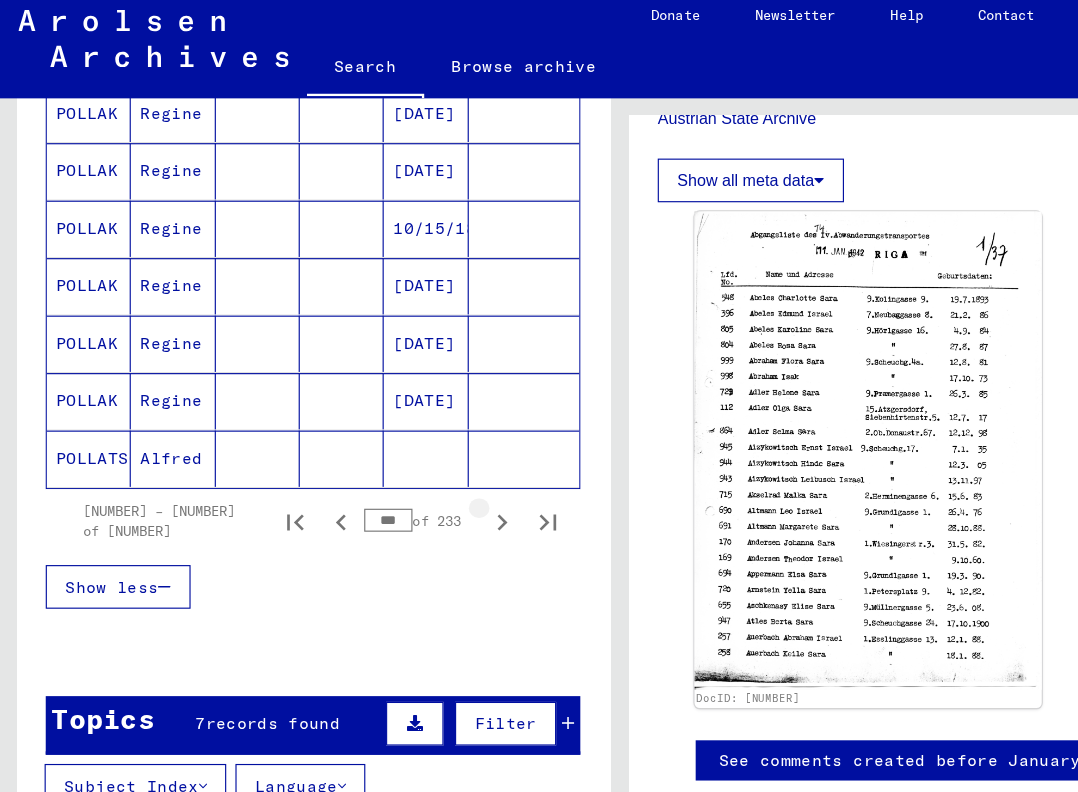 click 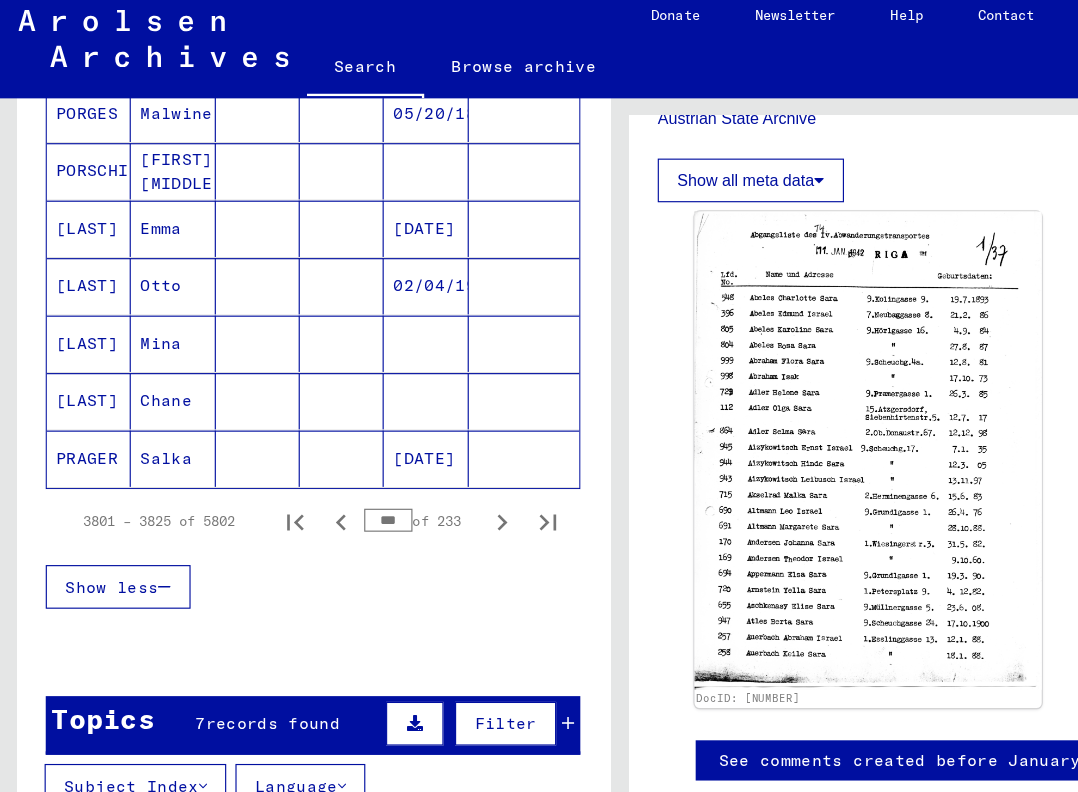 click 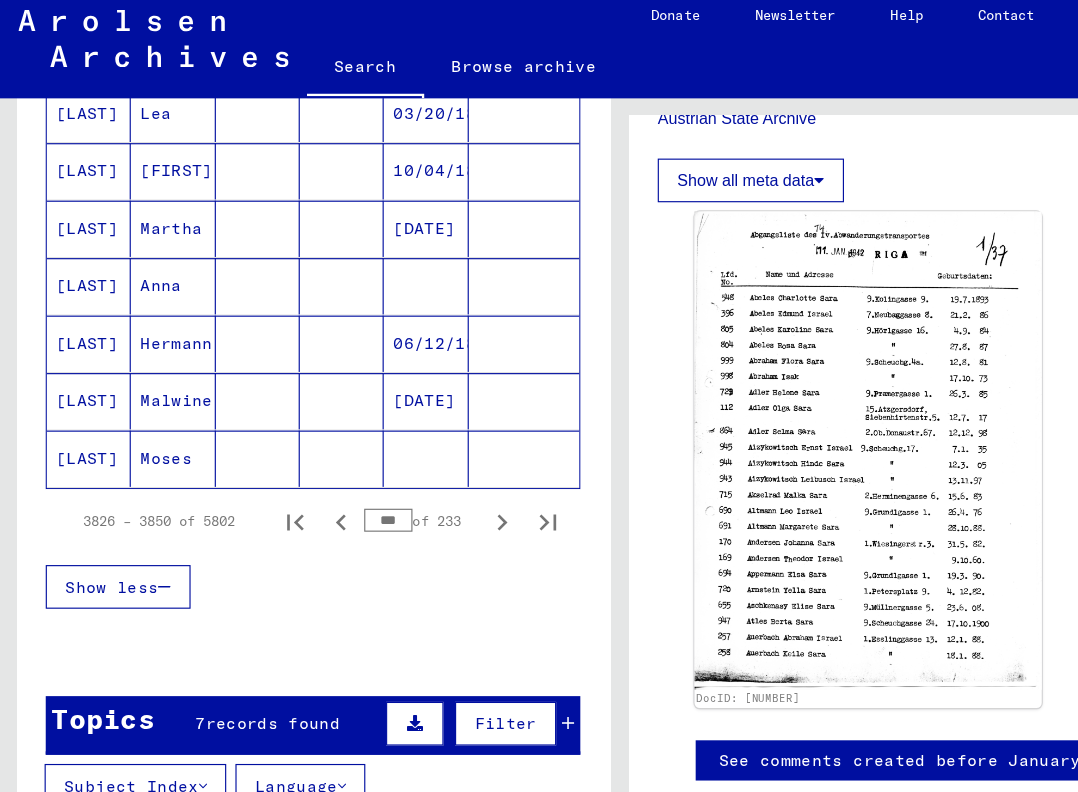 click 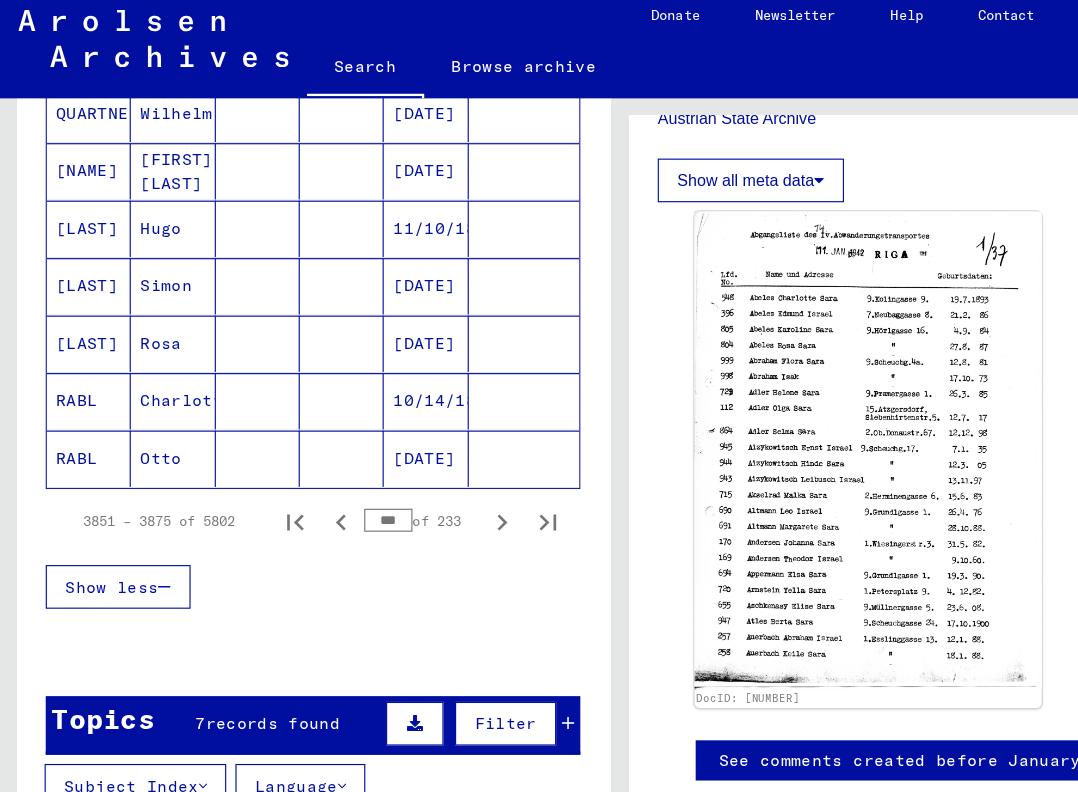 click 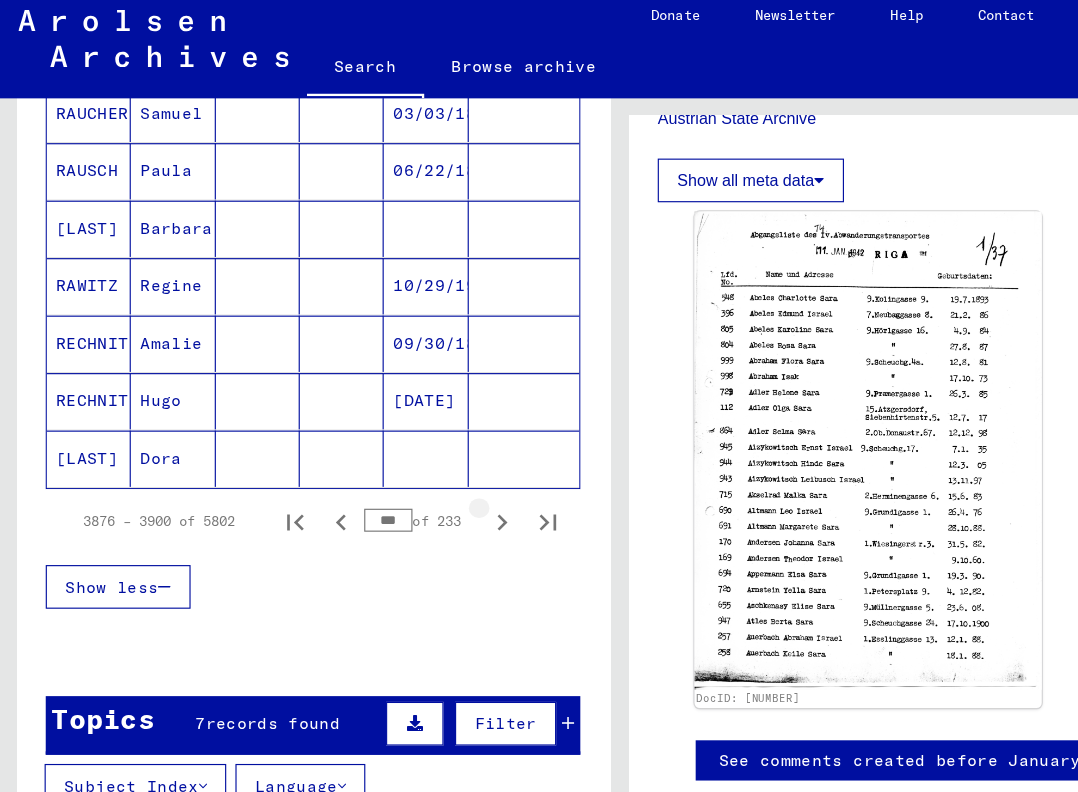 click 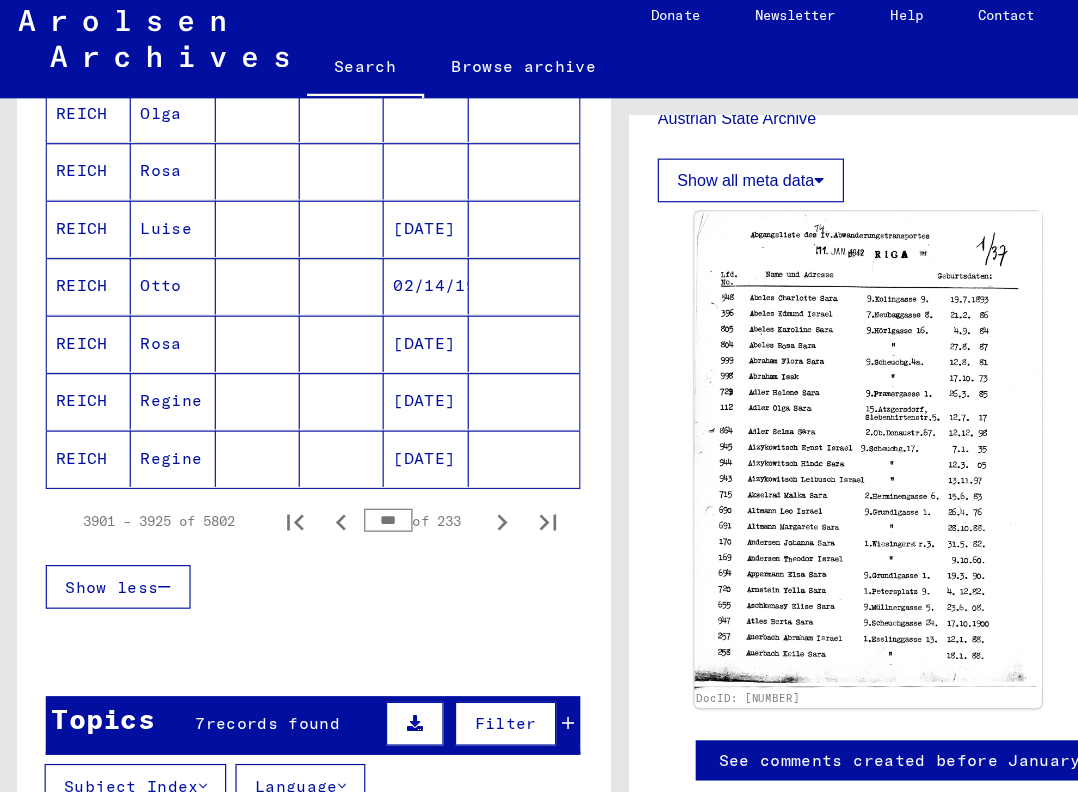 click 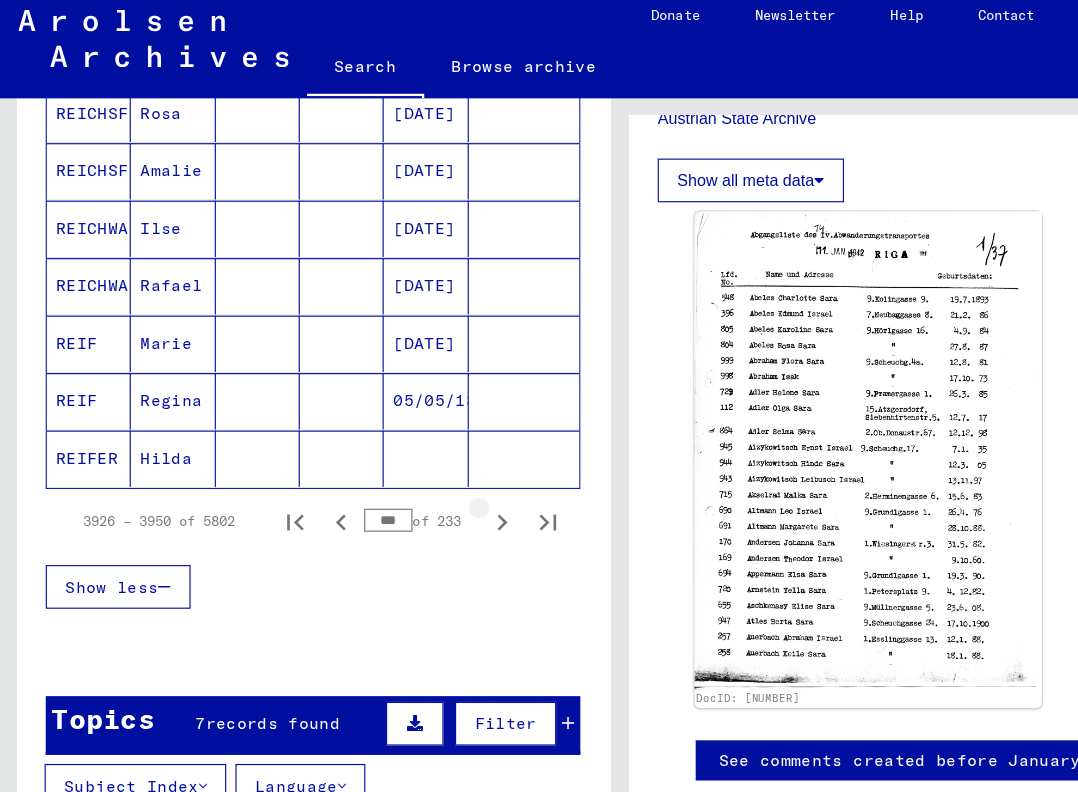 click 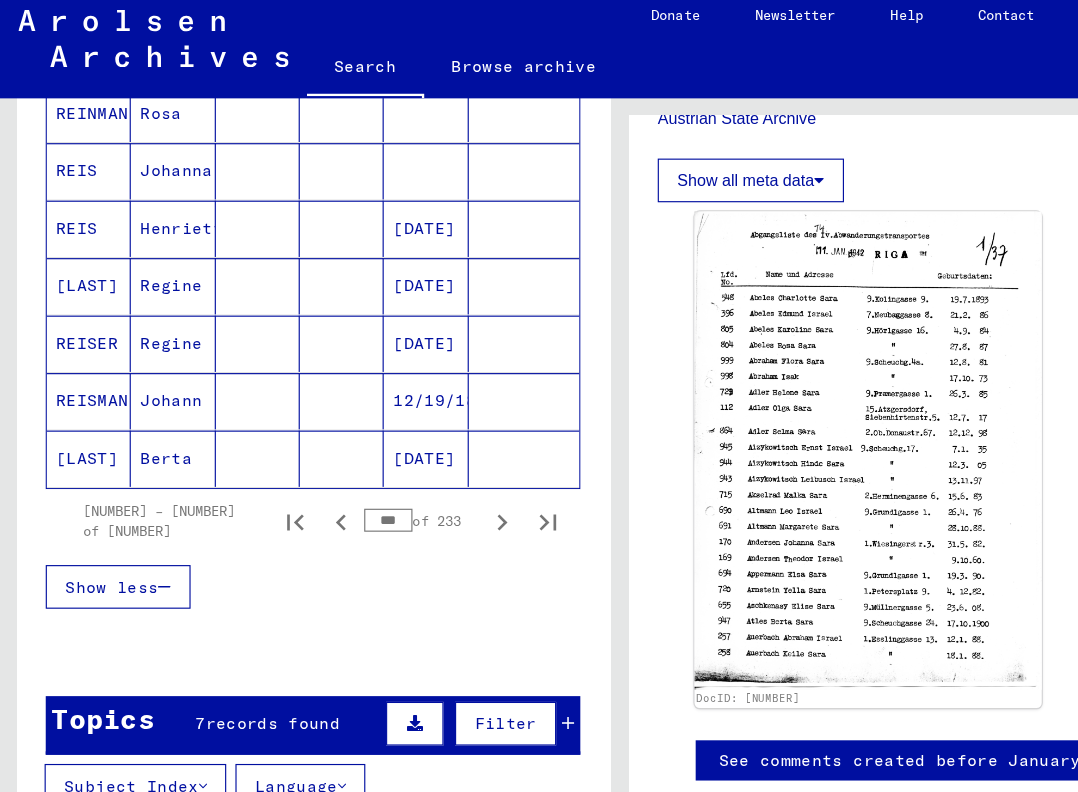 click 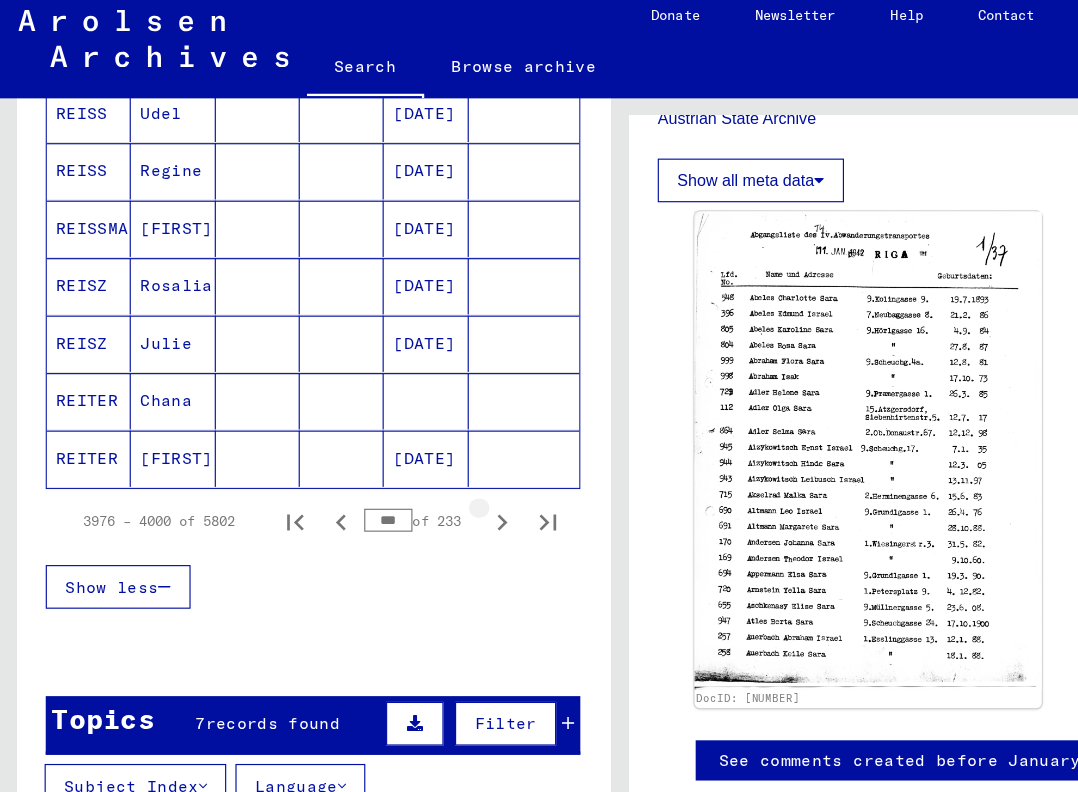 click 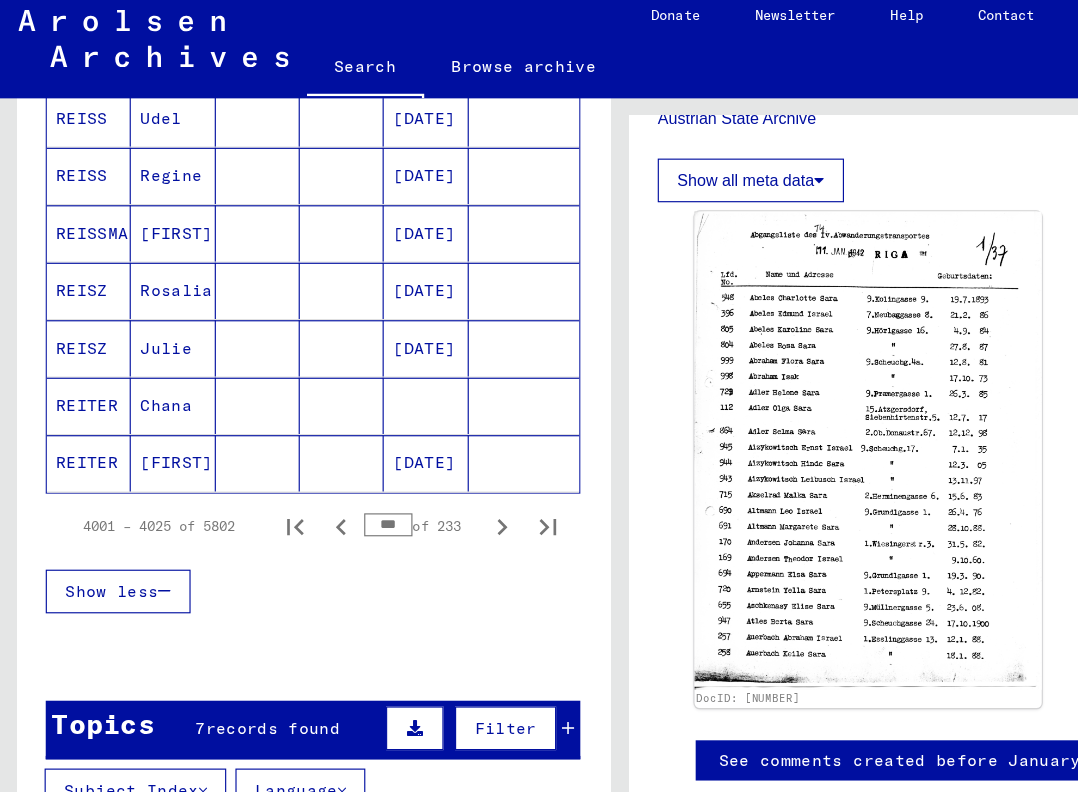 click 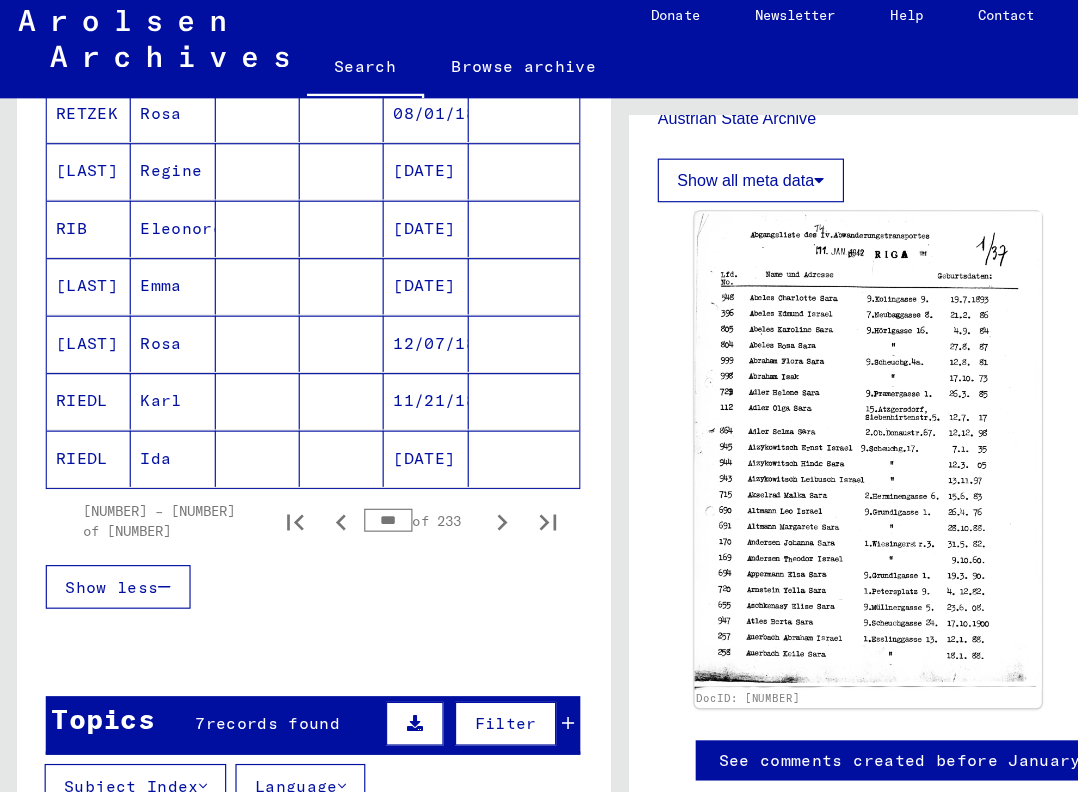 scroll, scrollTop: 1204, scrollLeft: 0, axis: vertical 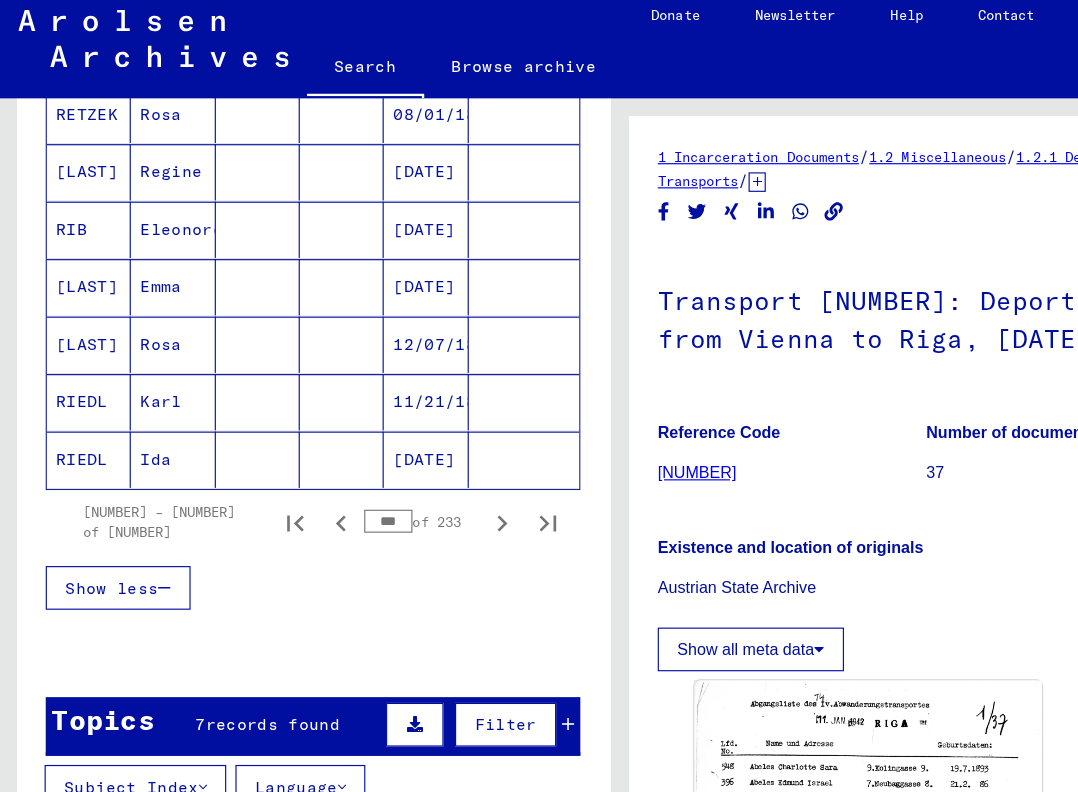 click 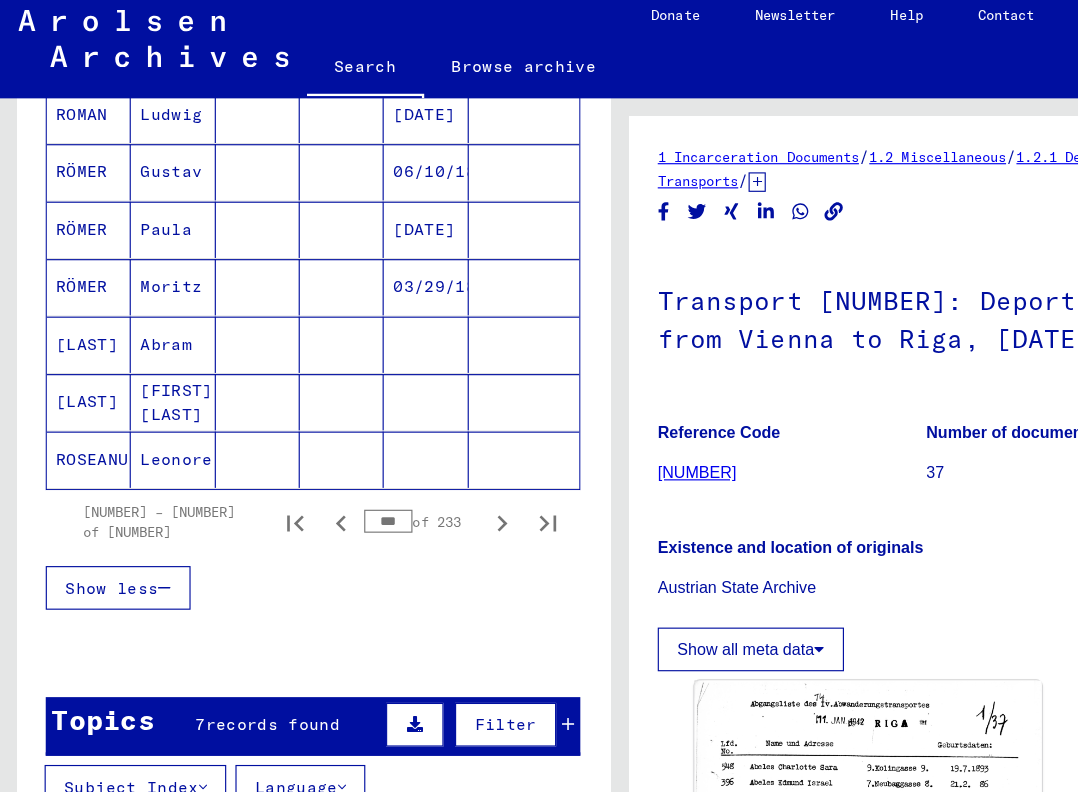 click 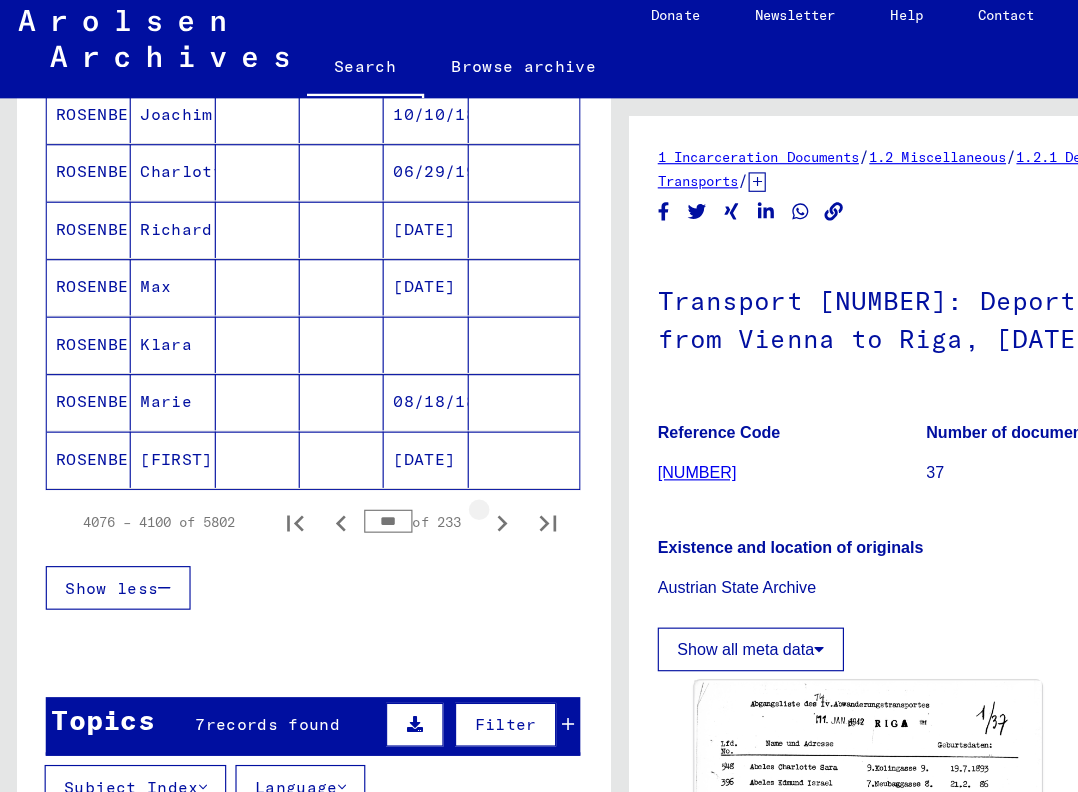 click 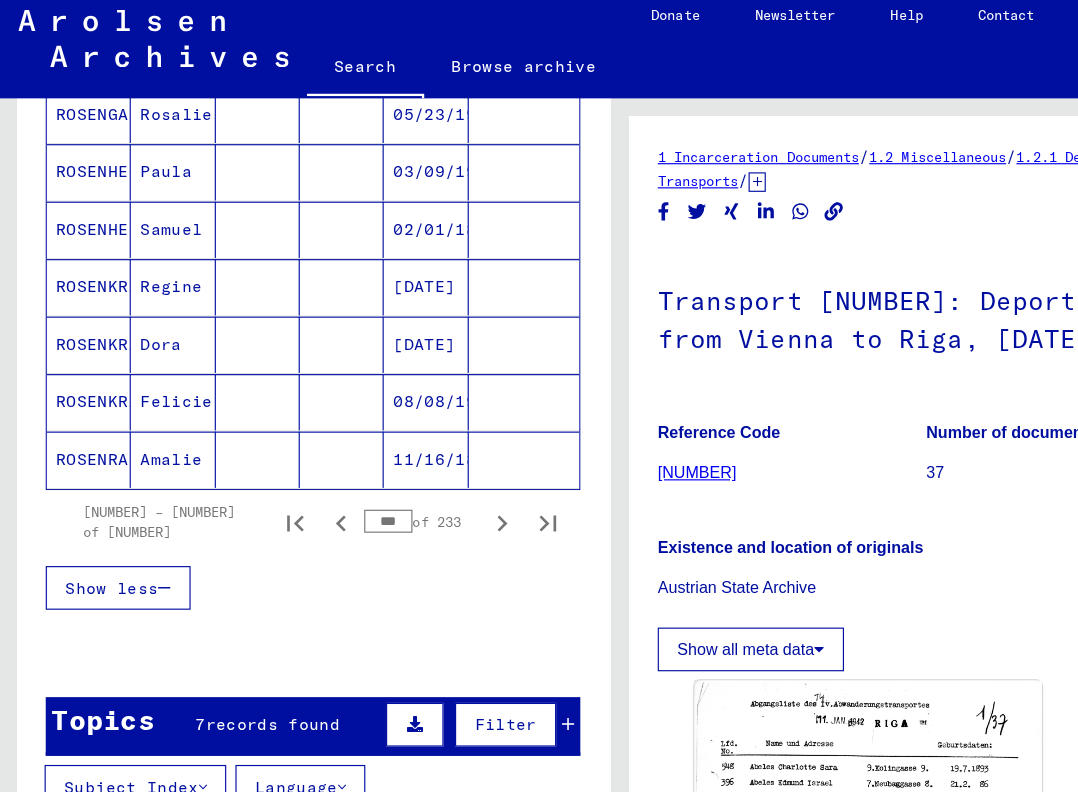 click 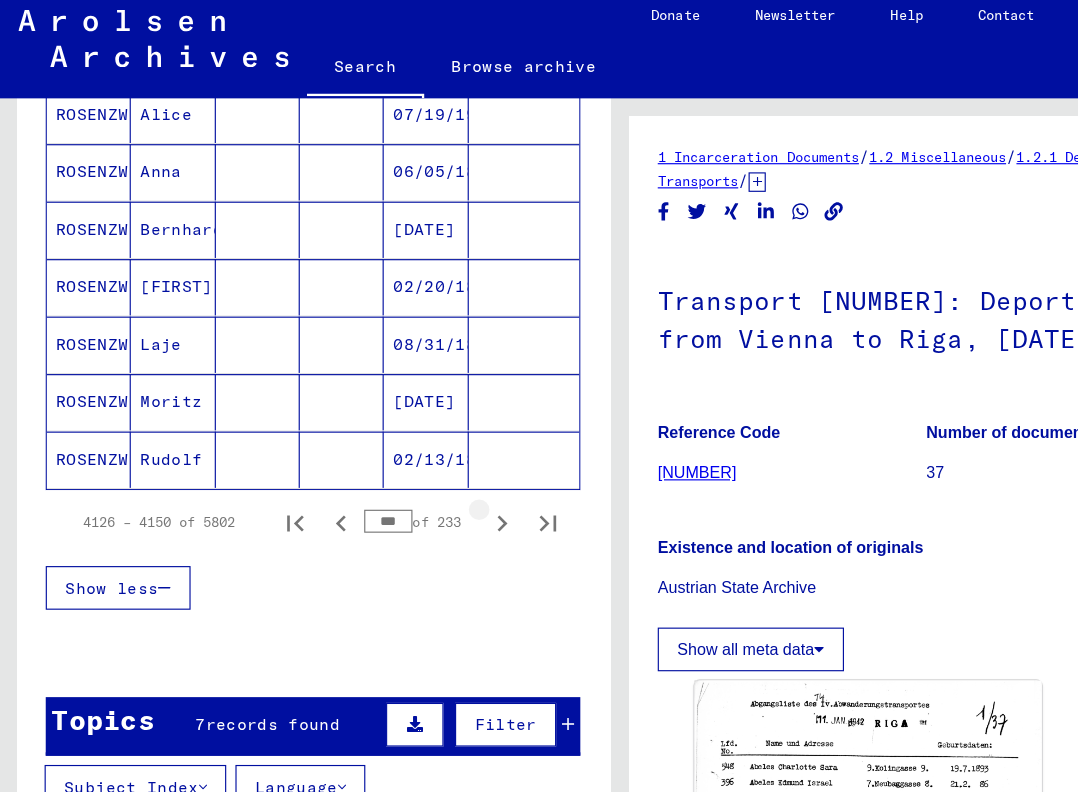 click 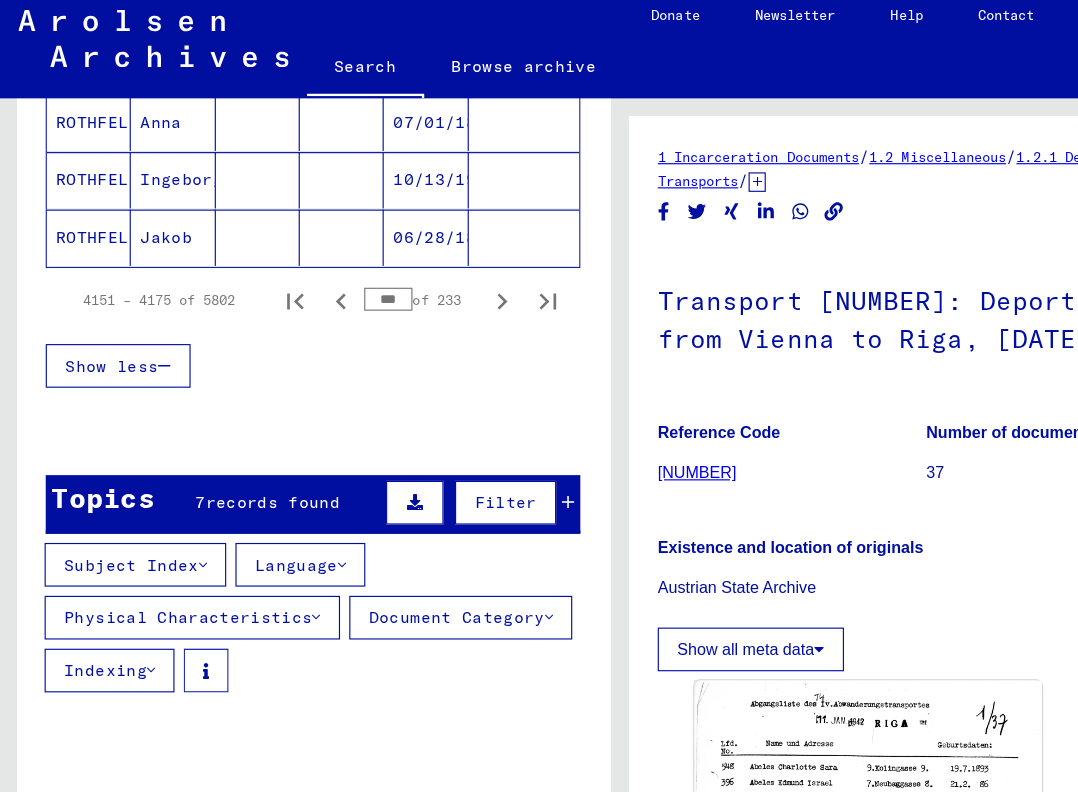 scroll, scrollTop: 1390, scrollLeft: 0, axis: vertical 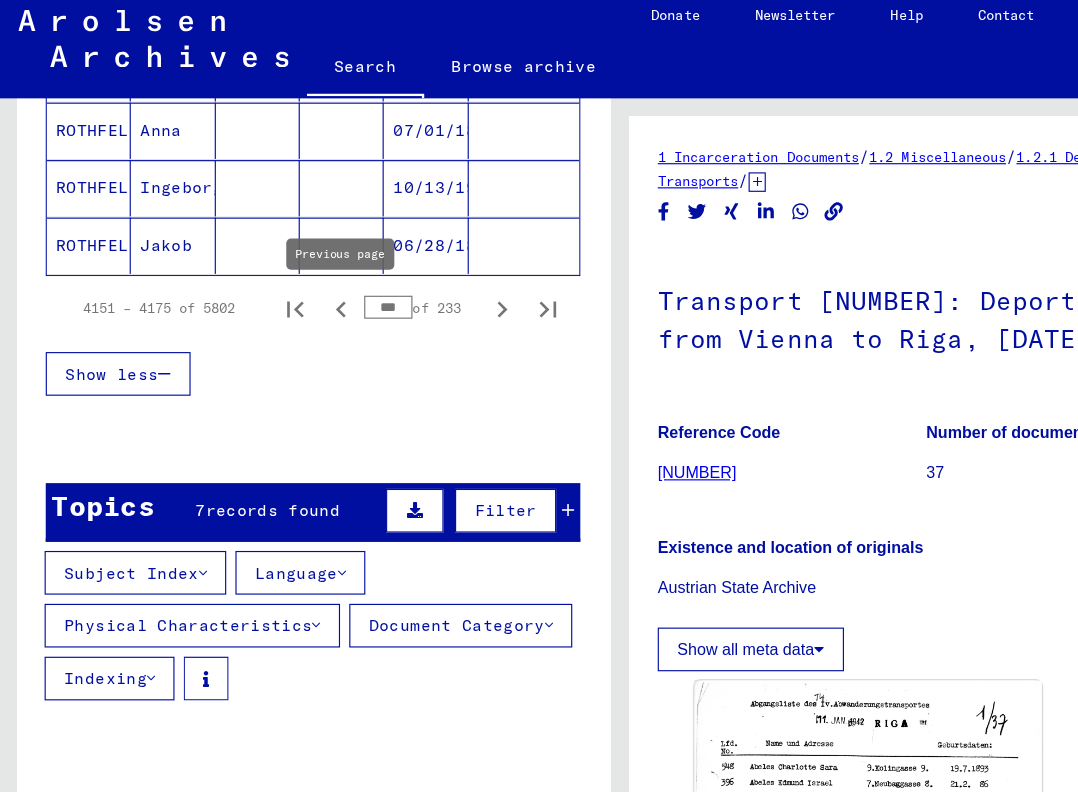 click 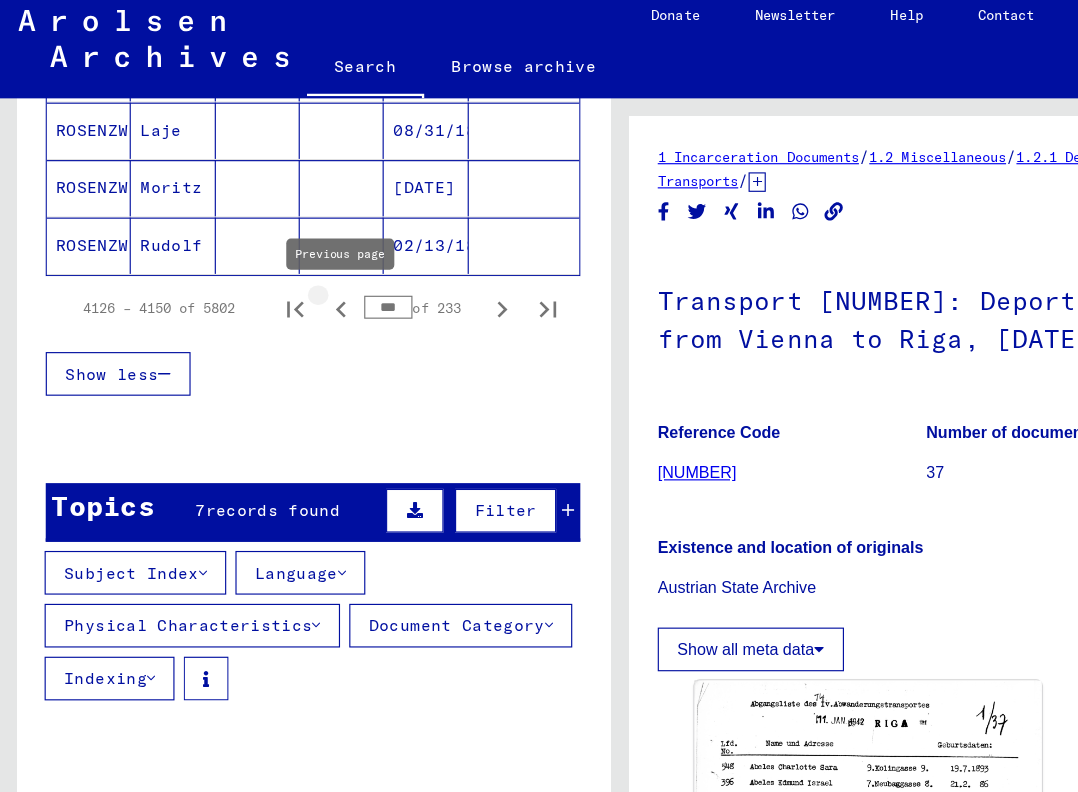 type on "***" 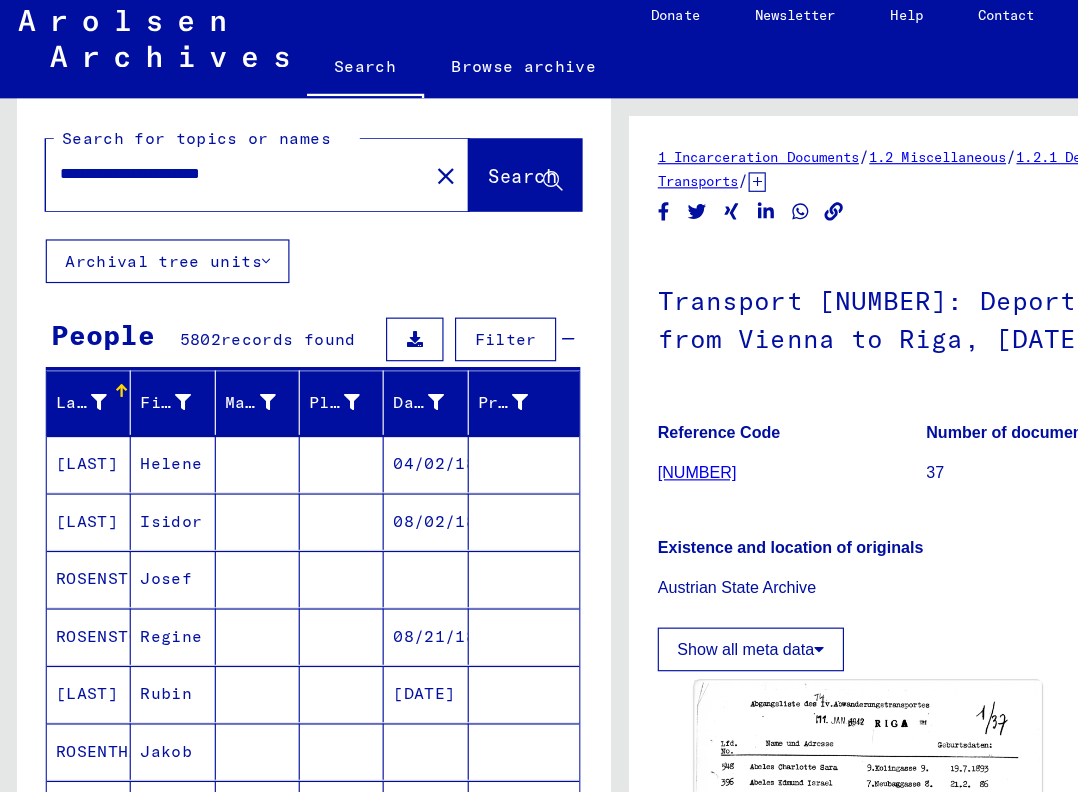 scroll, scrollTop: 0, scrollLeft: 0, axis: both 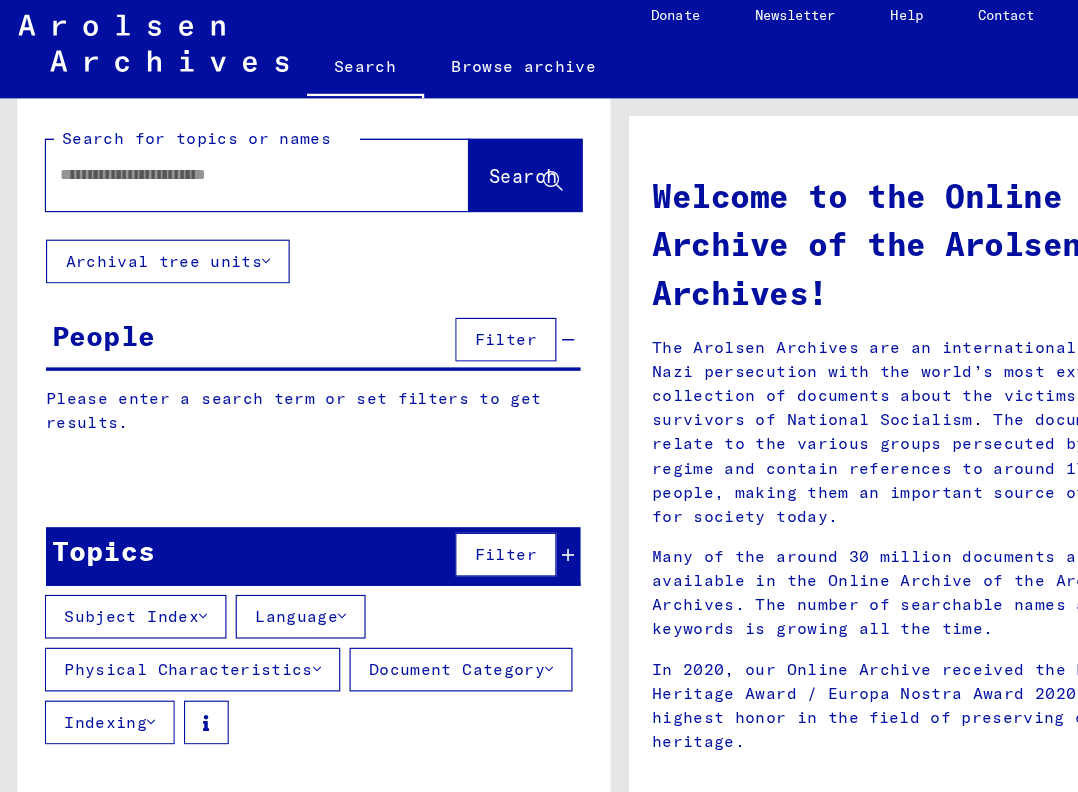 click 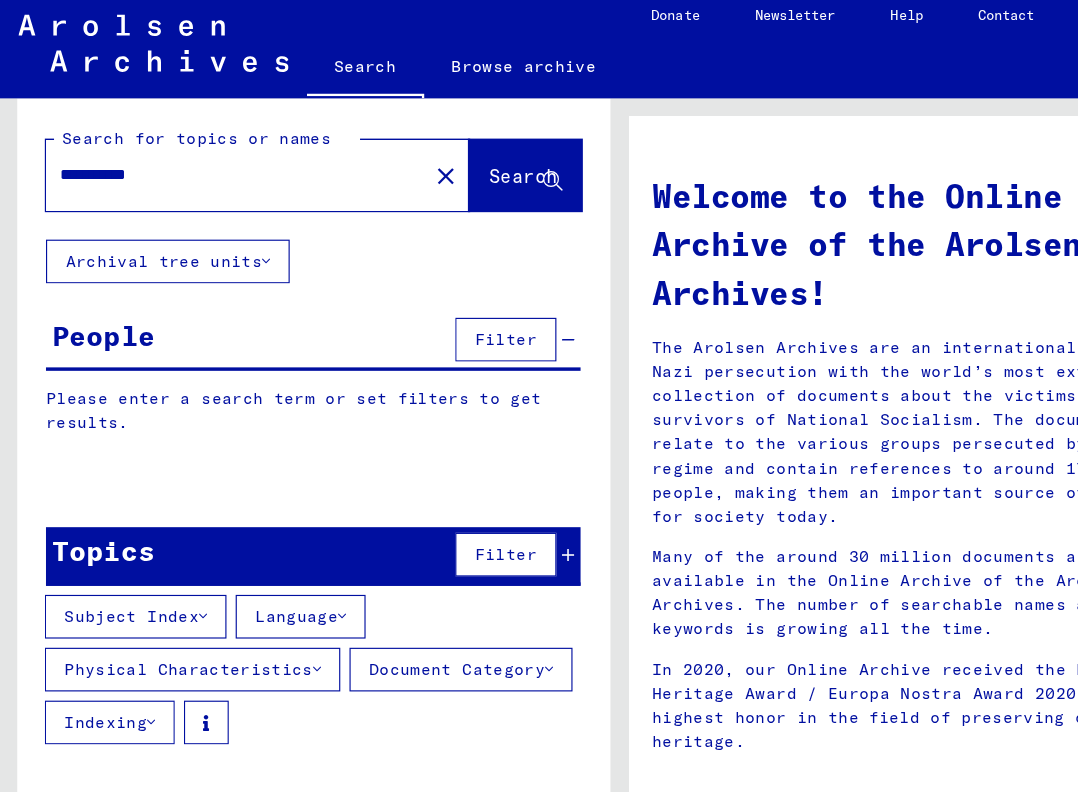 type on "**********" 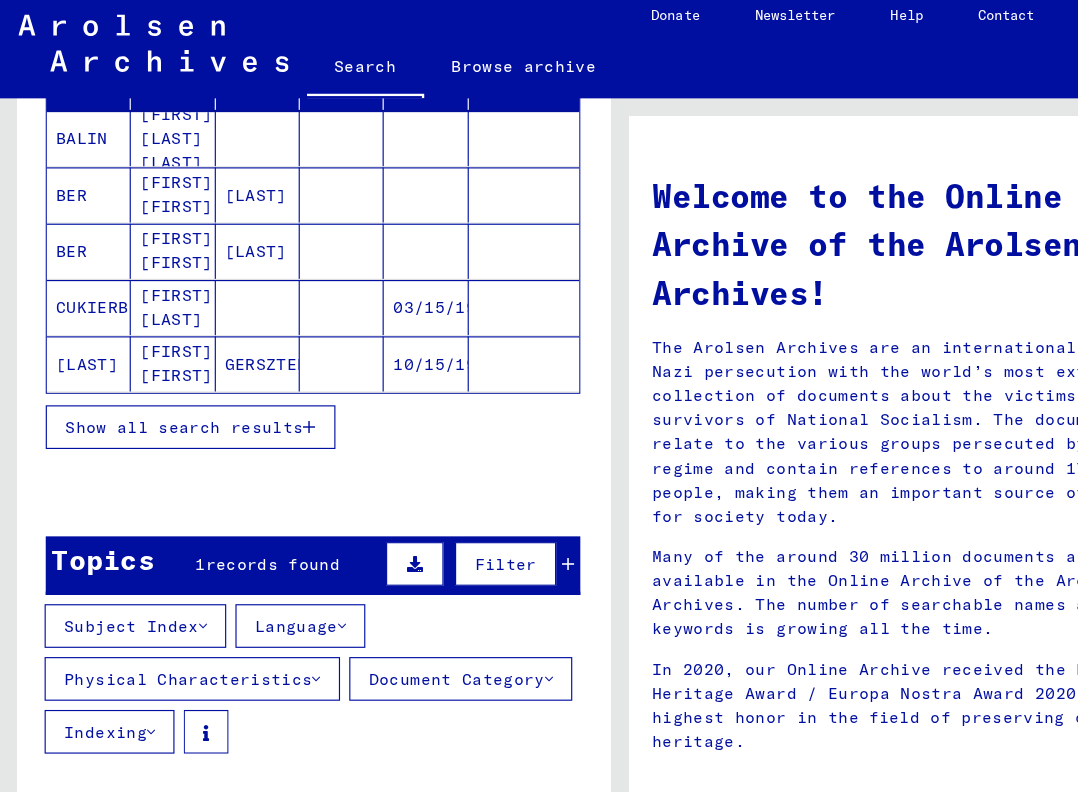 scroll, scrollTop: 284, scrollLeft: 0, axis: vertical 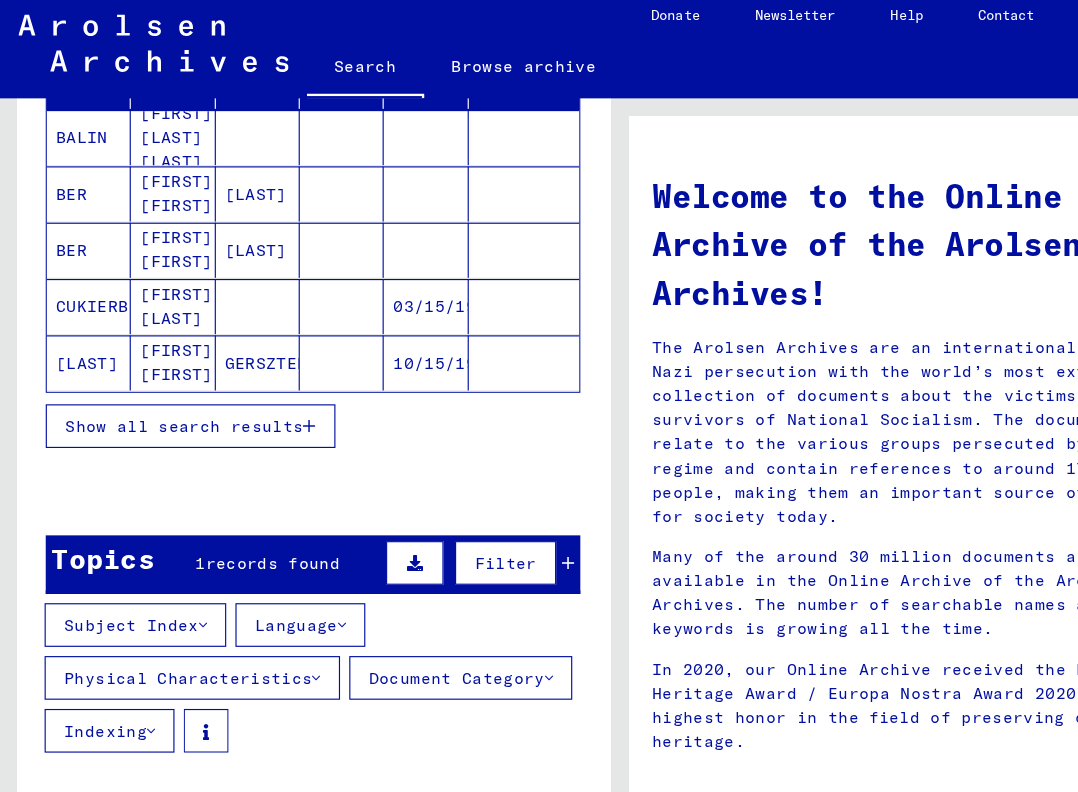 click on "Show all search results" at bounding box center (160, 381) 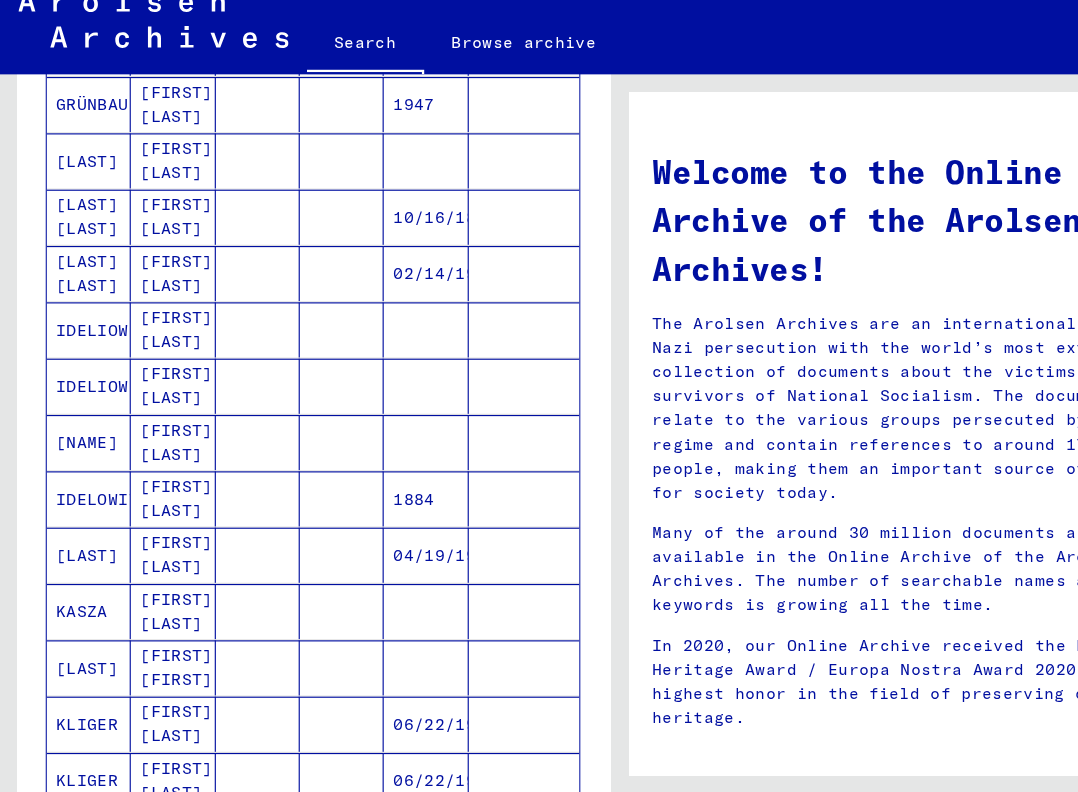scroll, scrollTop: 1139, scrollLeft: 0, axis: vertical 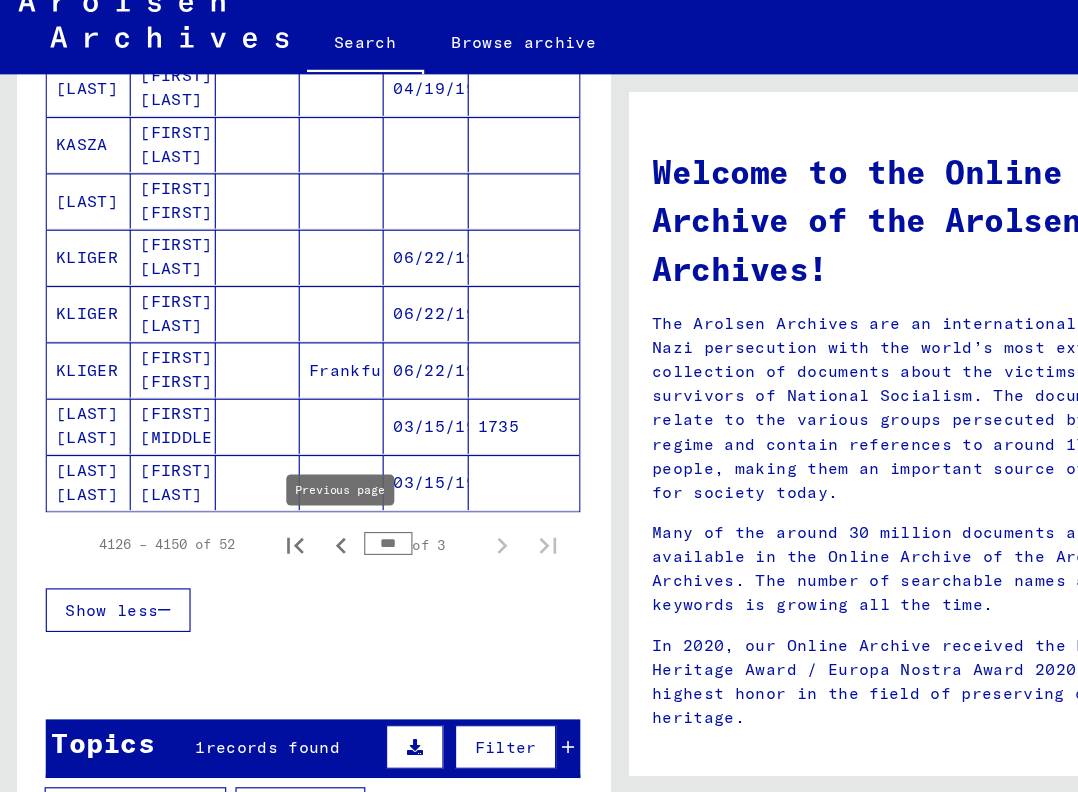 click 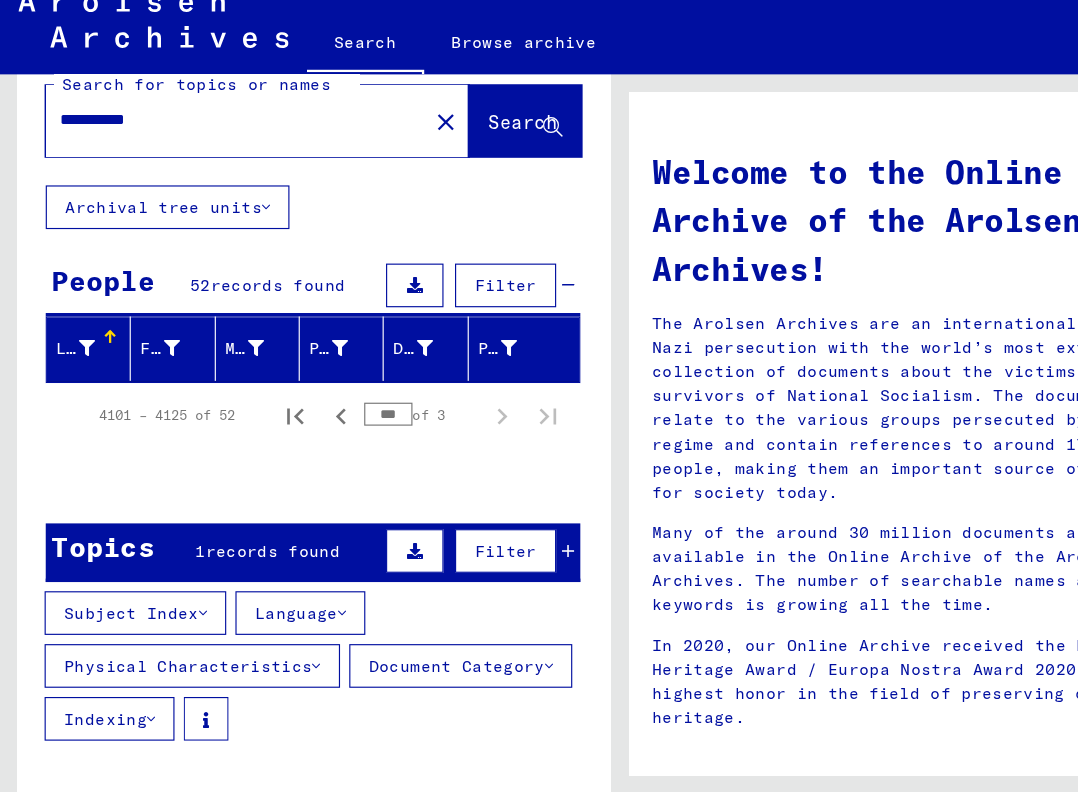 scroll, scrollTop: 0, scrollLeft: 0, axis: both 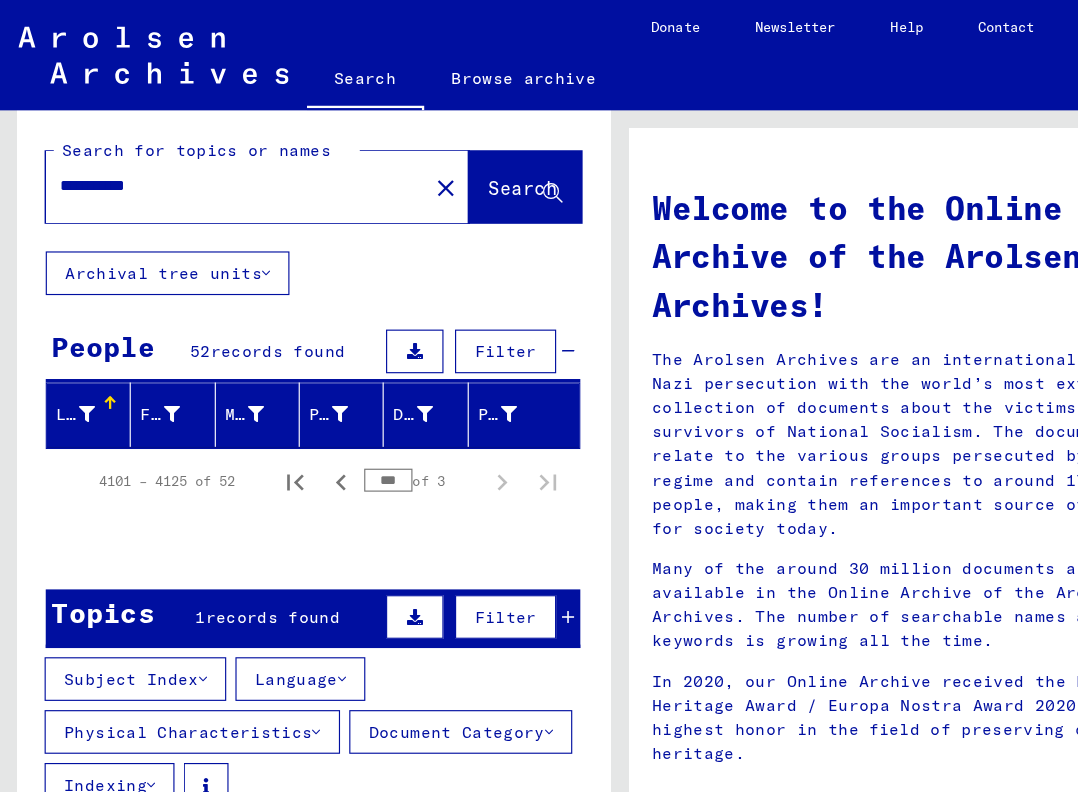 click on "**********" at bounding box center (200, 162) 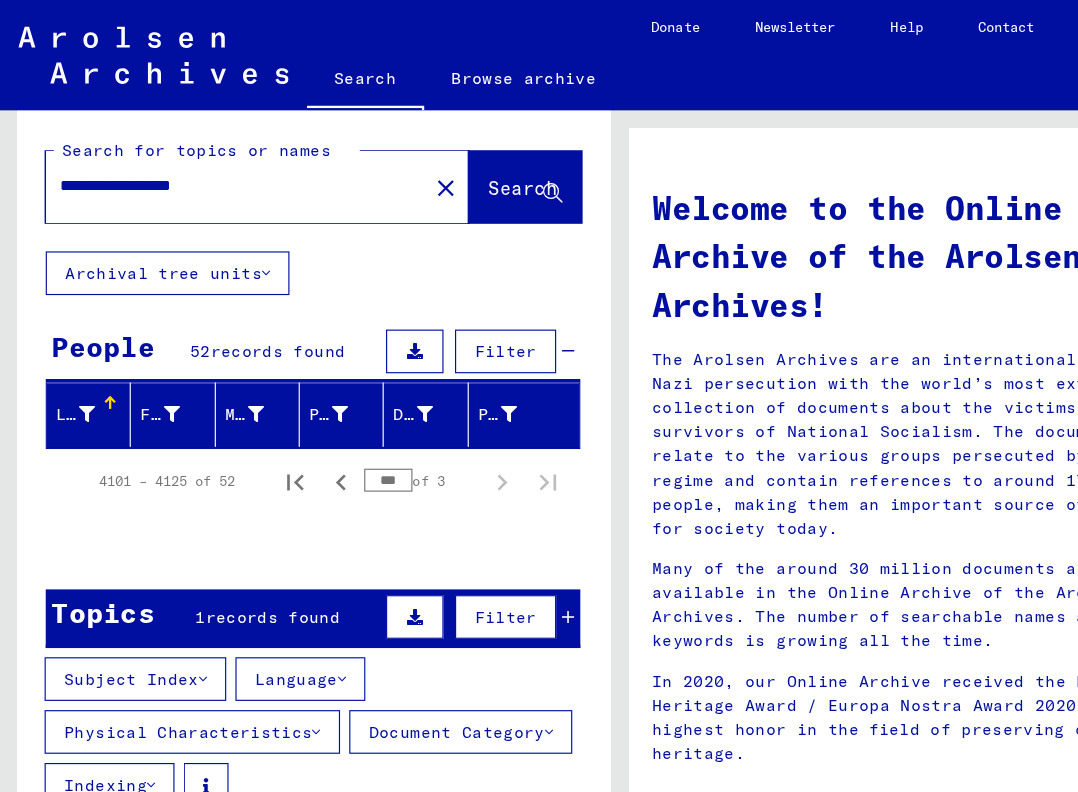 type on "**********" 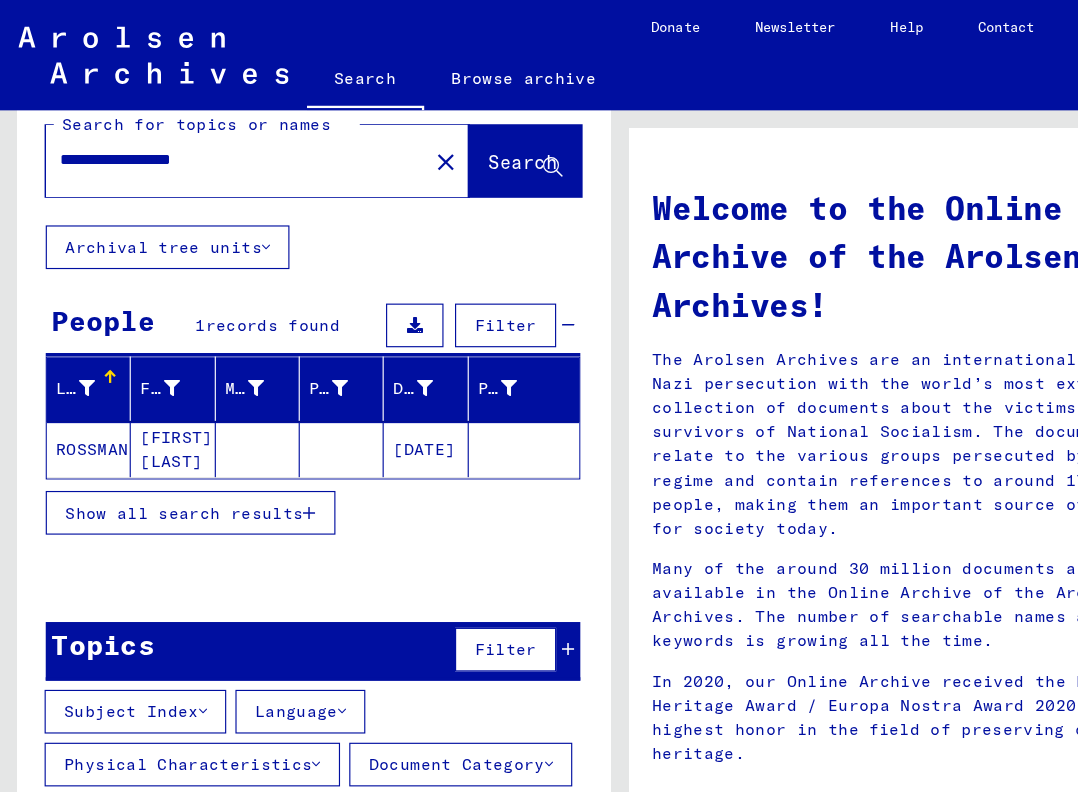 scroll, scrollTop: 23, scrollLeft: 0, axis: vertical 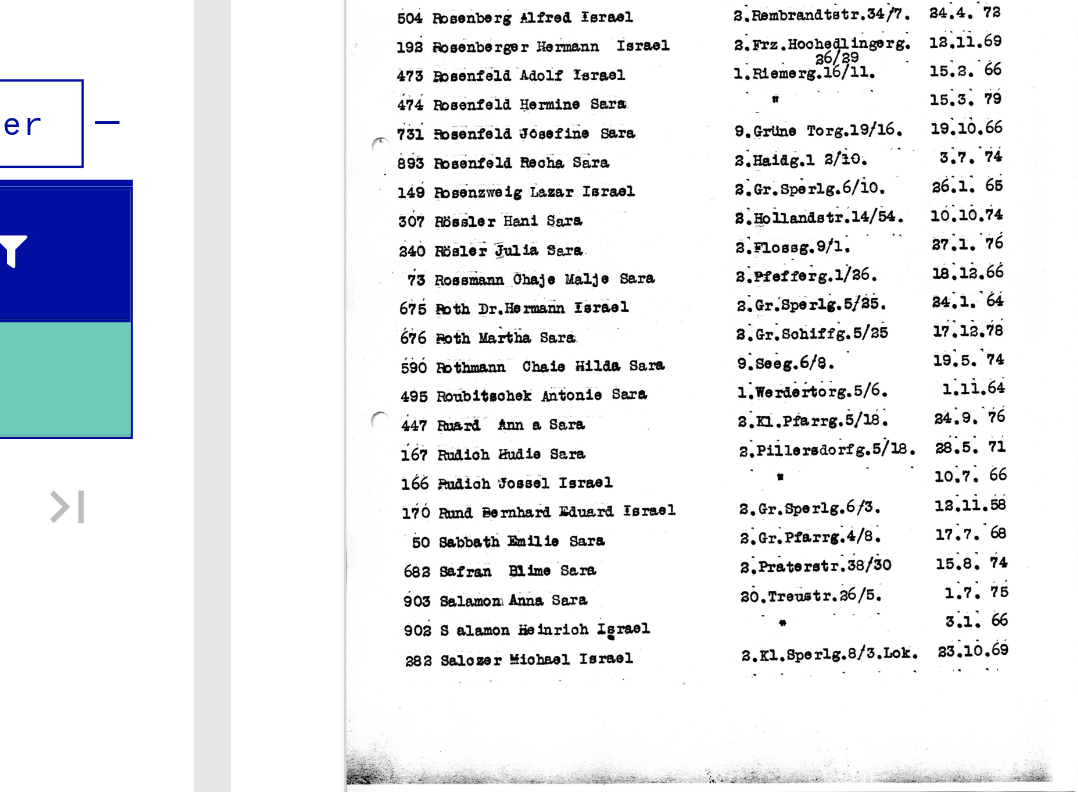 click 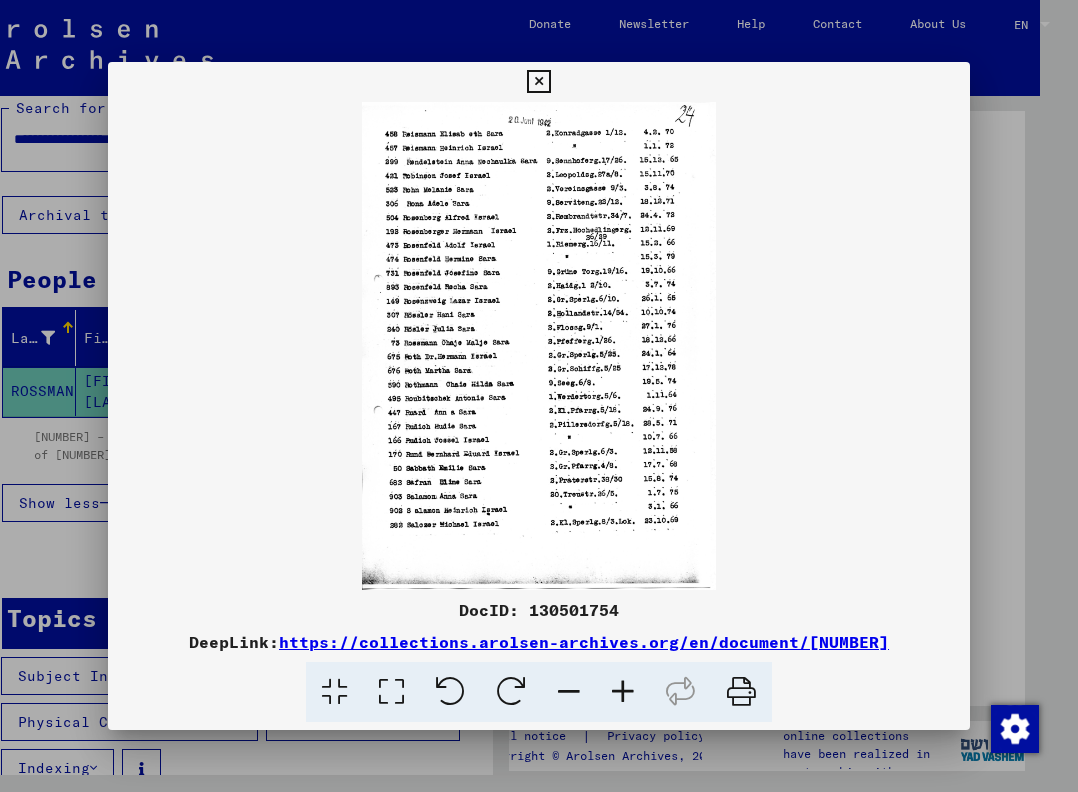 type 